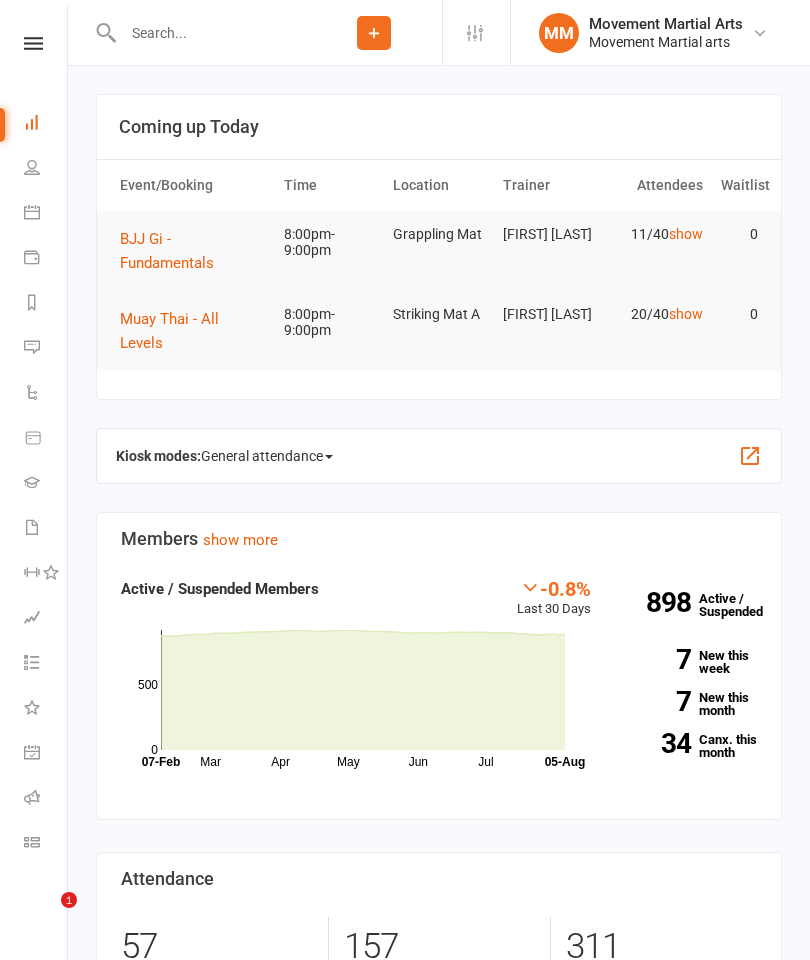 scroll, scrollTop: 1398, scrollLeft: 0, axis: vertical 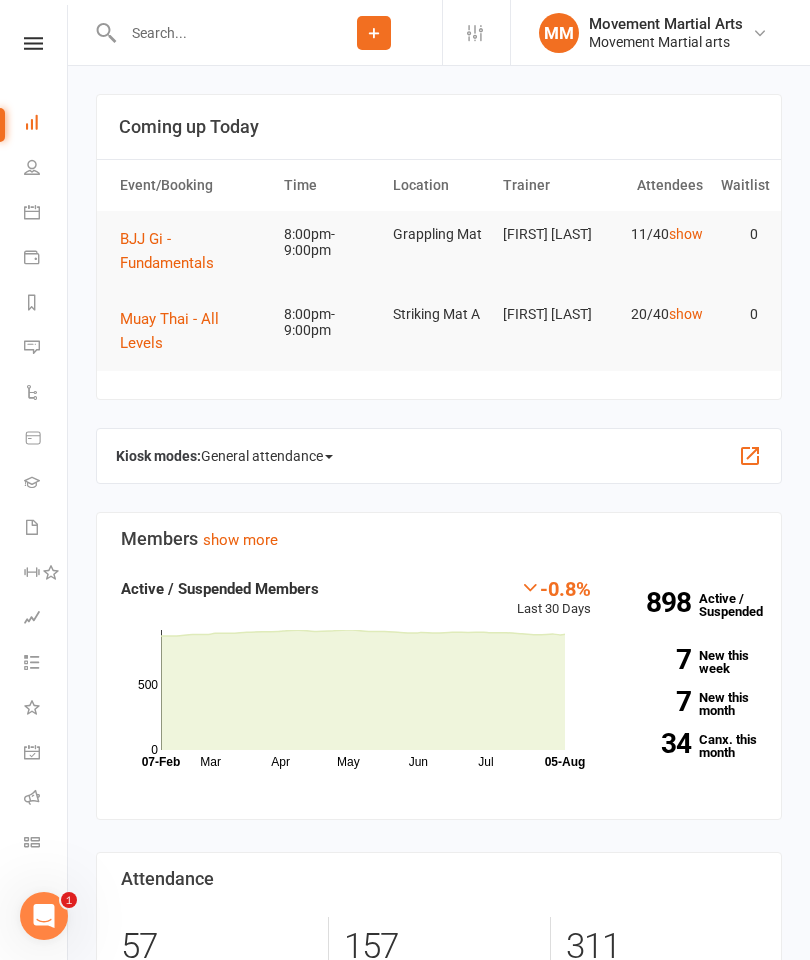 click at bounding box center [32, 212] 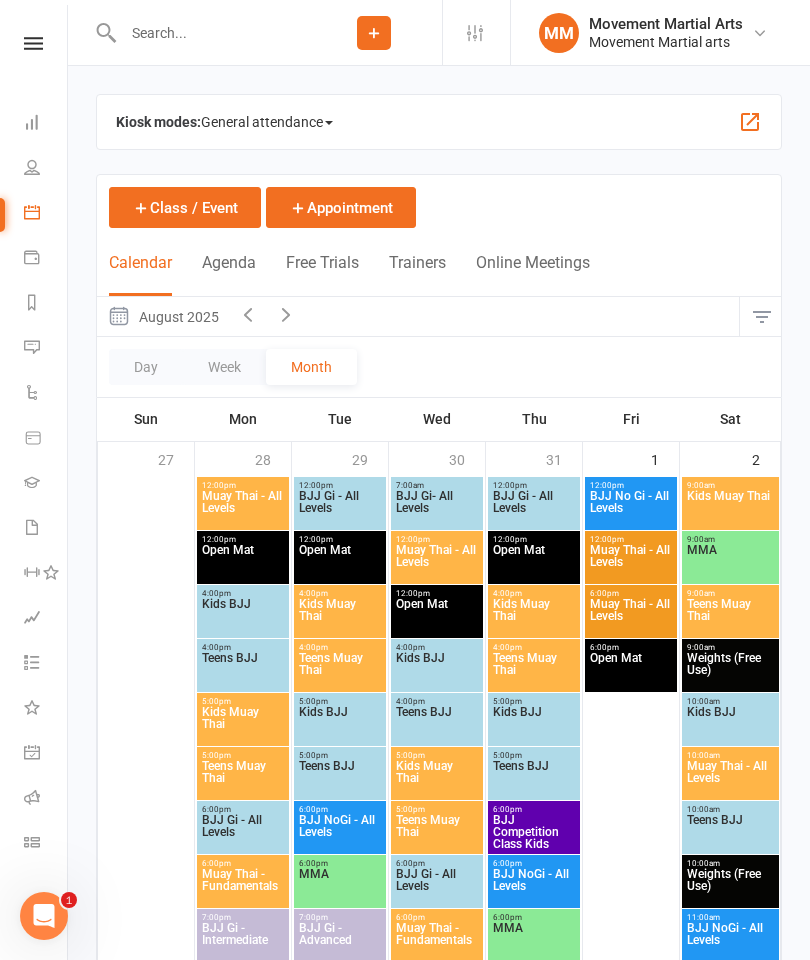 click at bounding box center [32, 167] 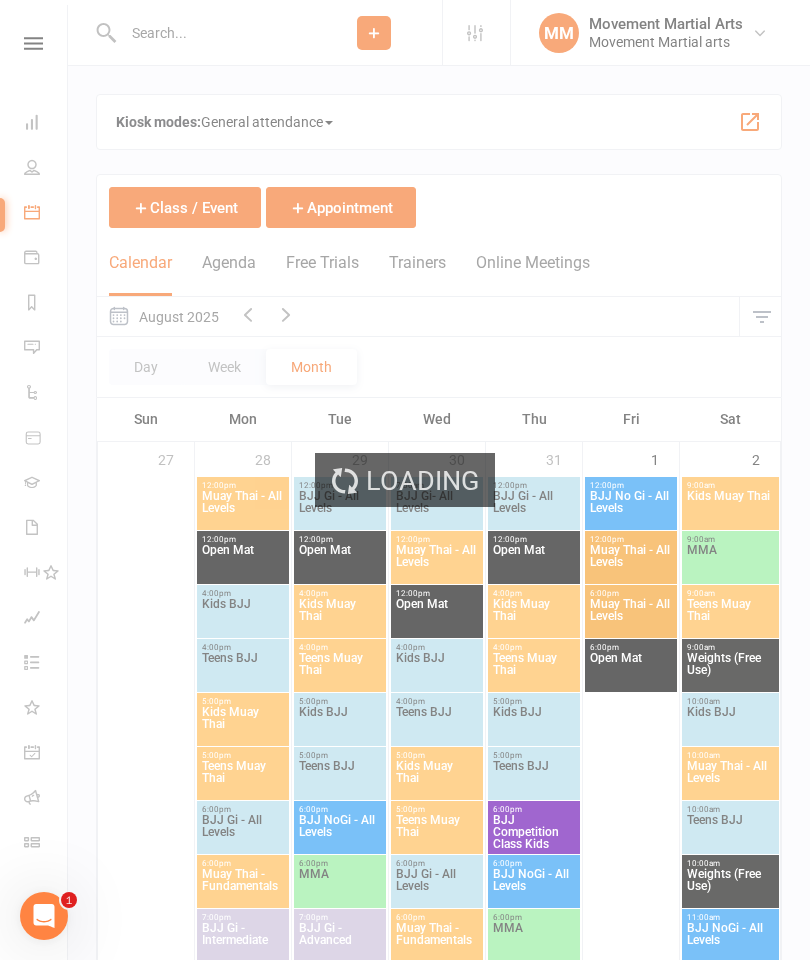 select on "100" 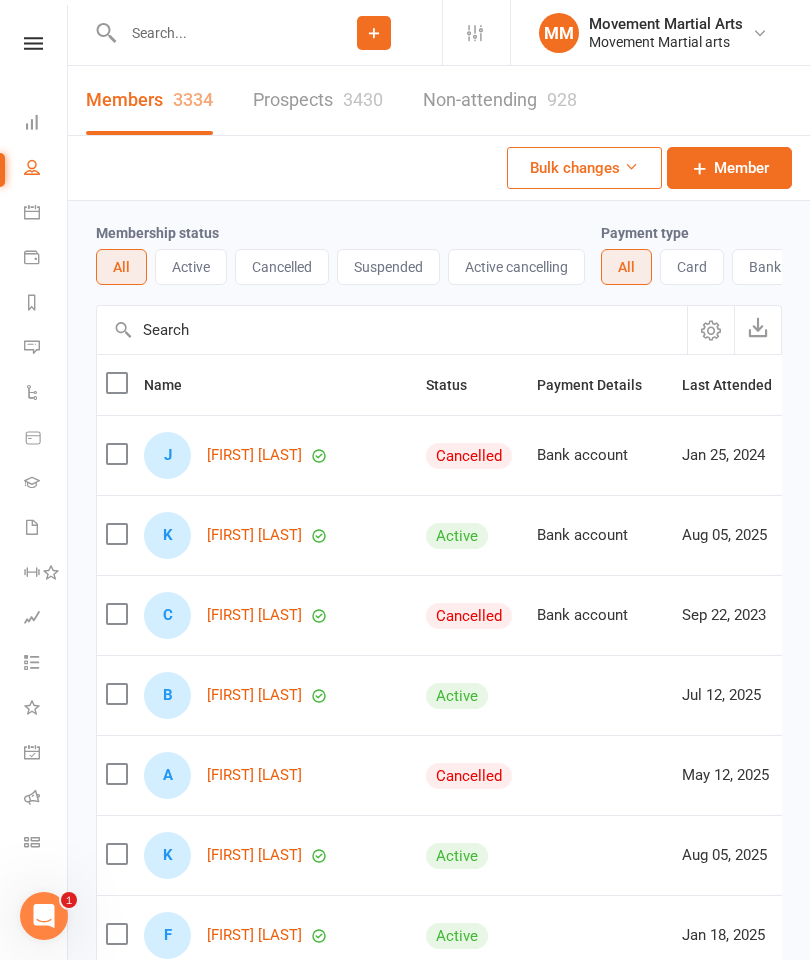 click on "Dashboard" at bounding box center [46, 124] 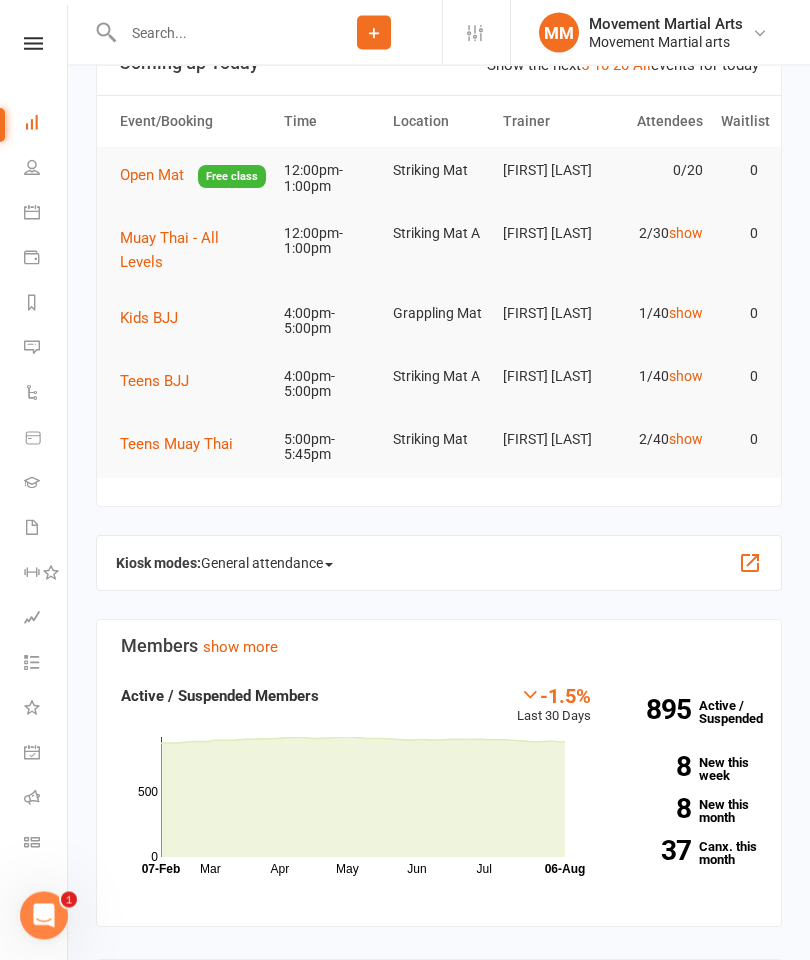 scroll, scrollTop: 0, scrollLeft: 0, axis: both 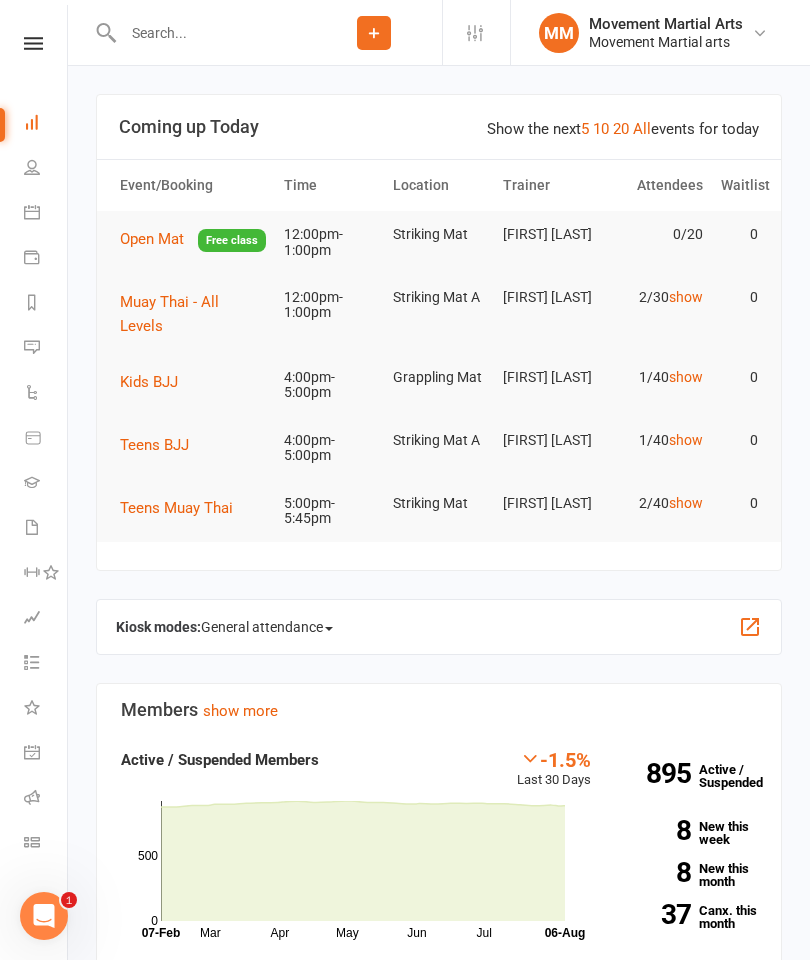 click on "Calendar" at bounding box center (46, 214) 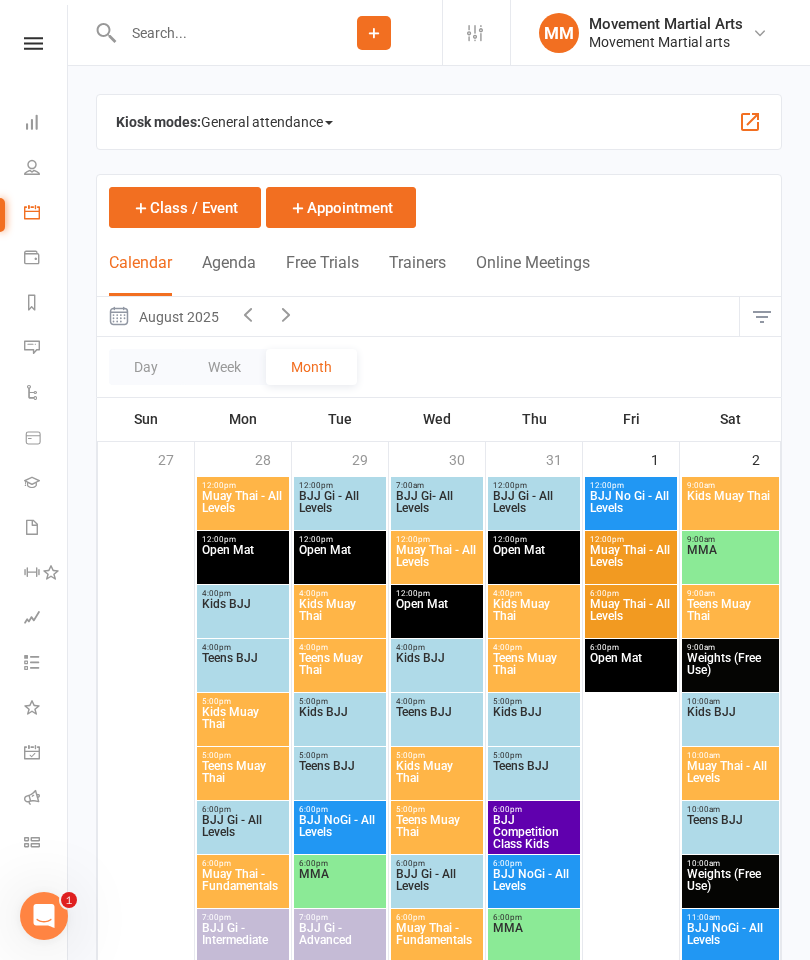 click on "BJJ Gi- All Levels" at bounding box center (437, 508) 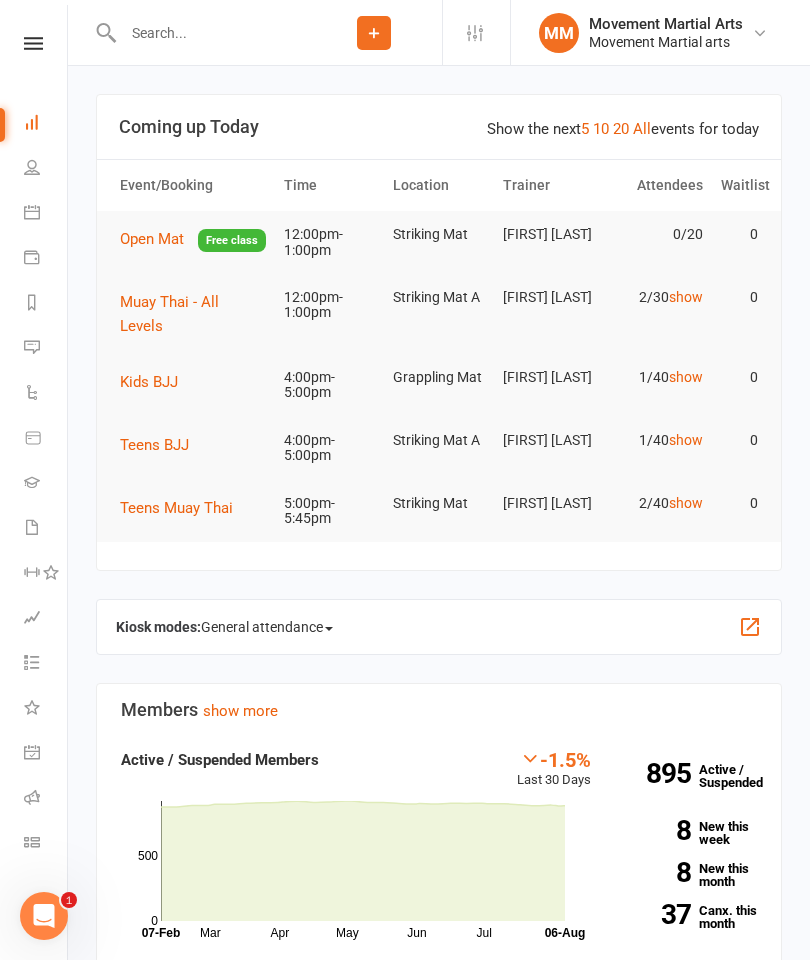 click at bounding box center (32, 212) 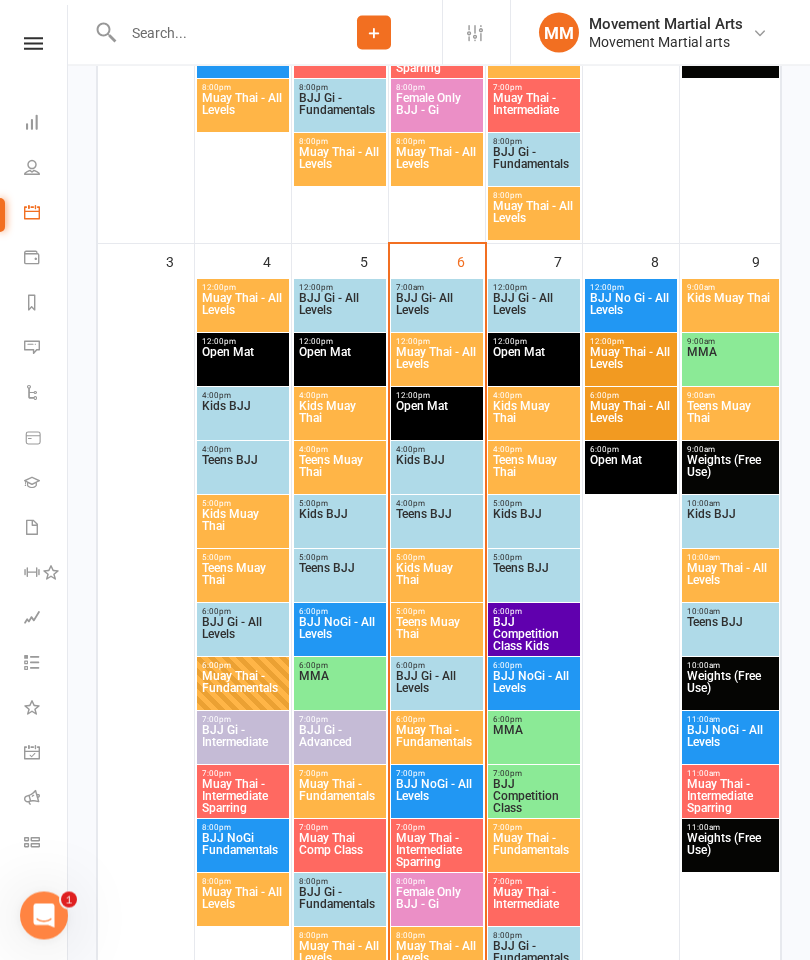 scroll, scrollTop: 993, scrollLeft: 0, axis: vertical 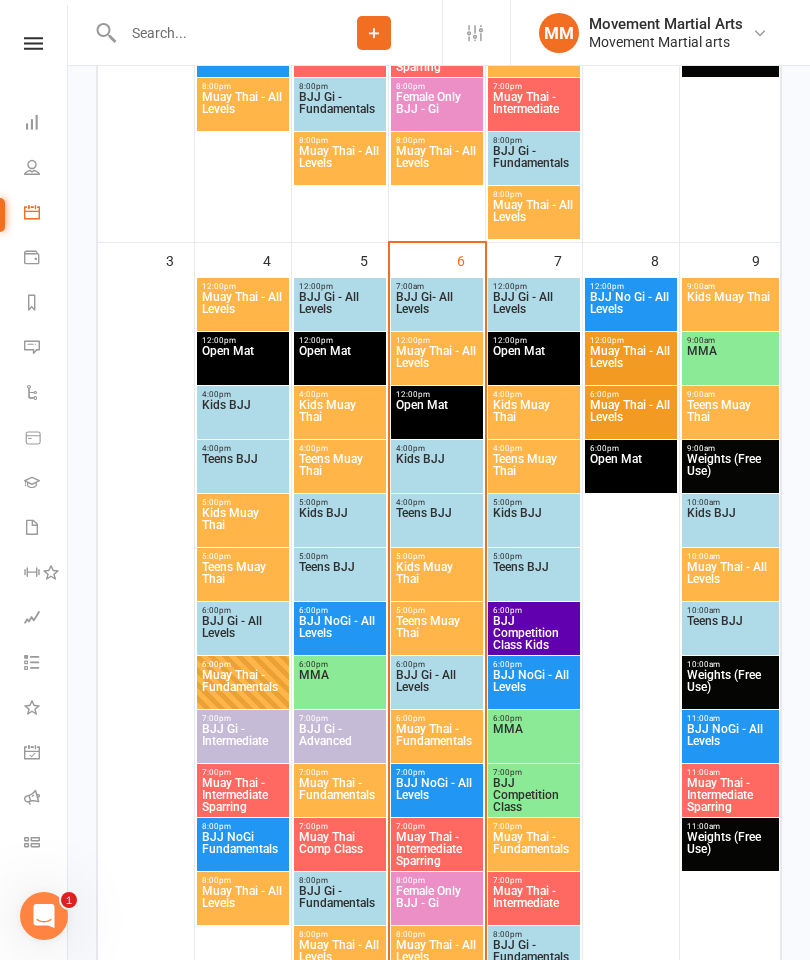 click on "BJJ Gi- All Levels" at bounding box center [437, 309] 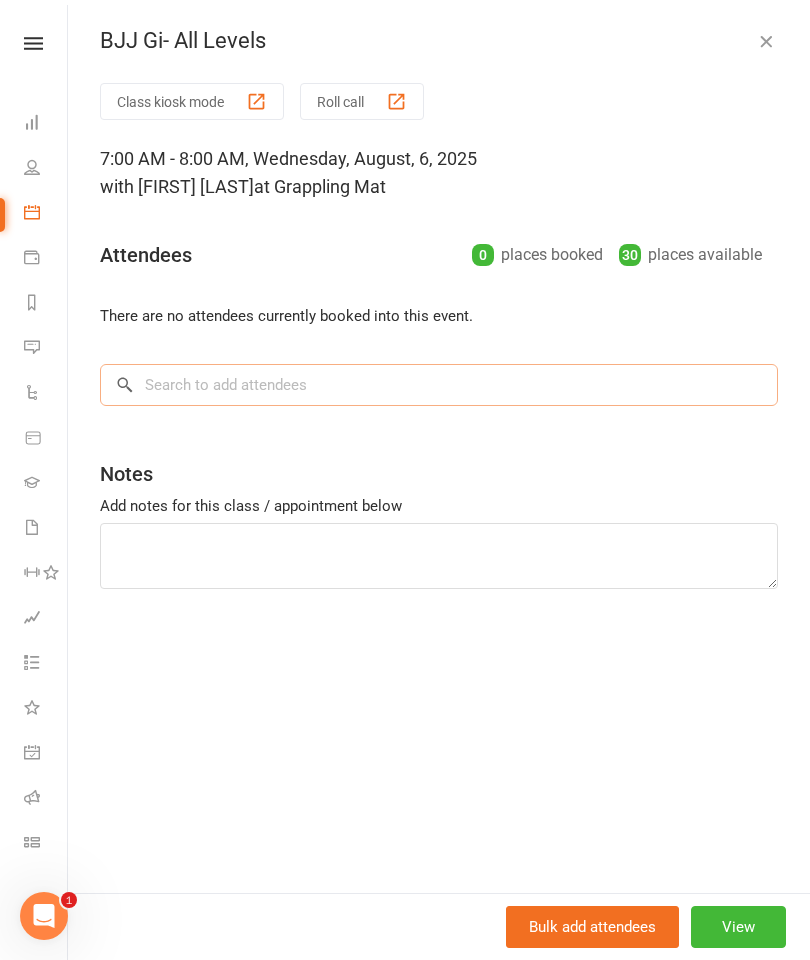 click at bounding box center (439, 385) 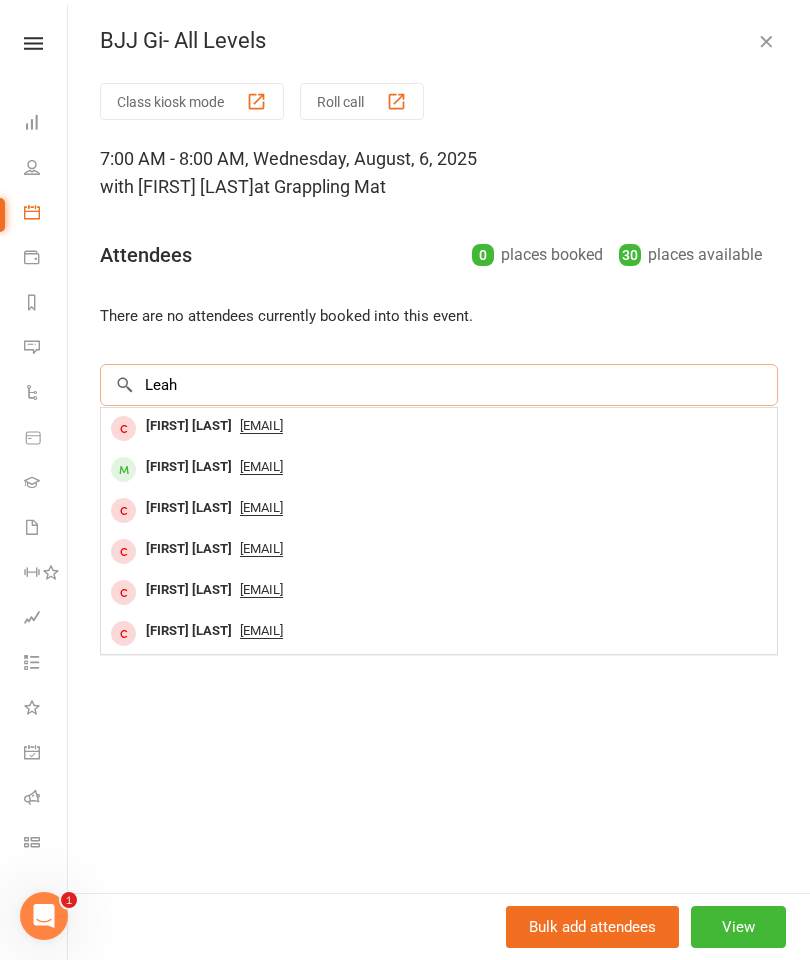 type on "Leah" 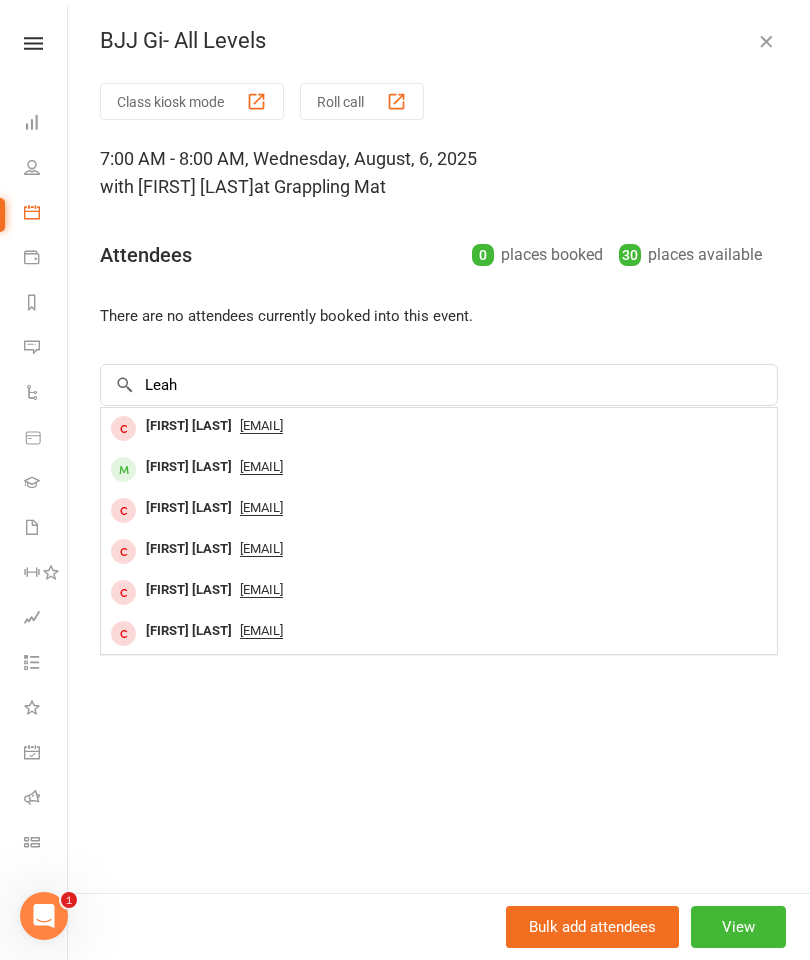 click on "[FIRST] [LAST]" at bounding box center [189, 467] 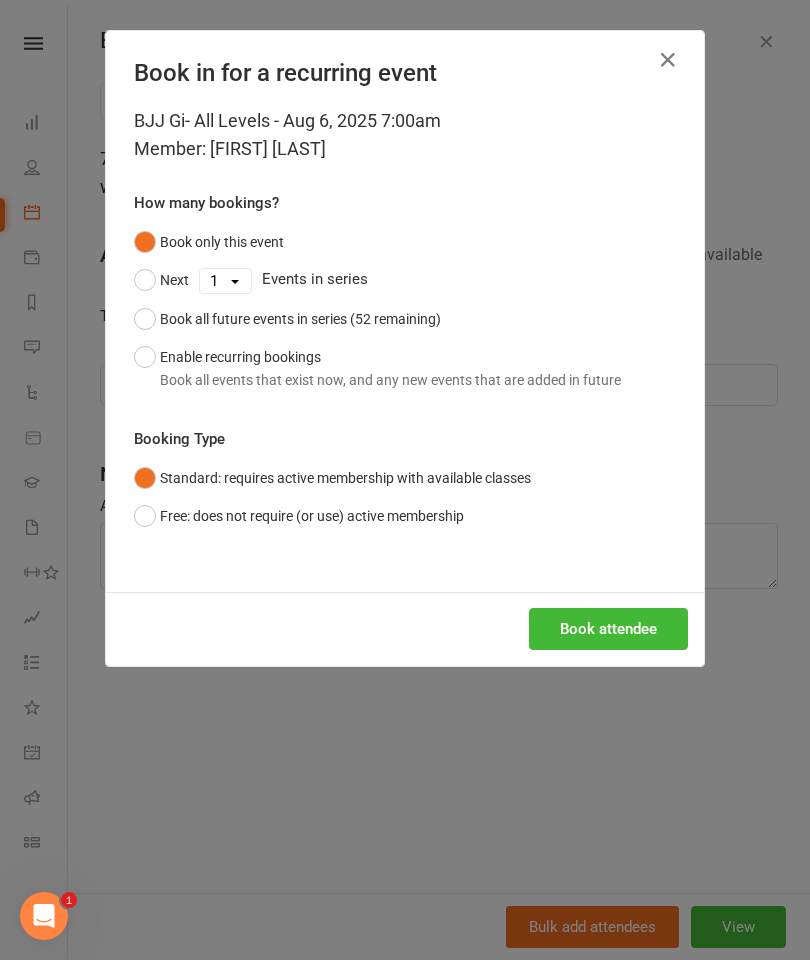 click on "Book attendee" at bounding box center [608, 629] 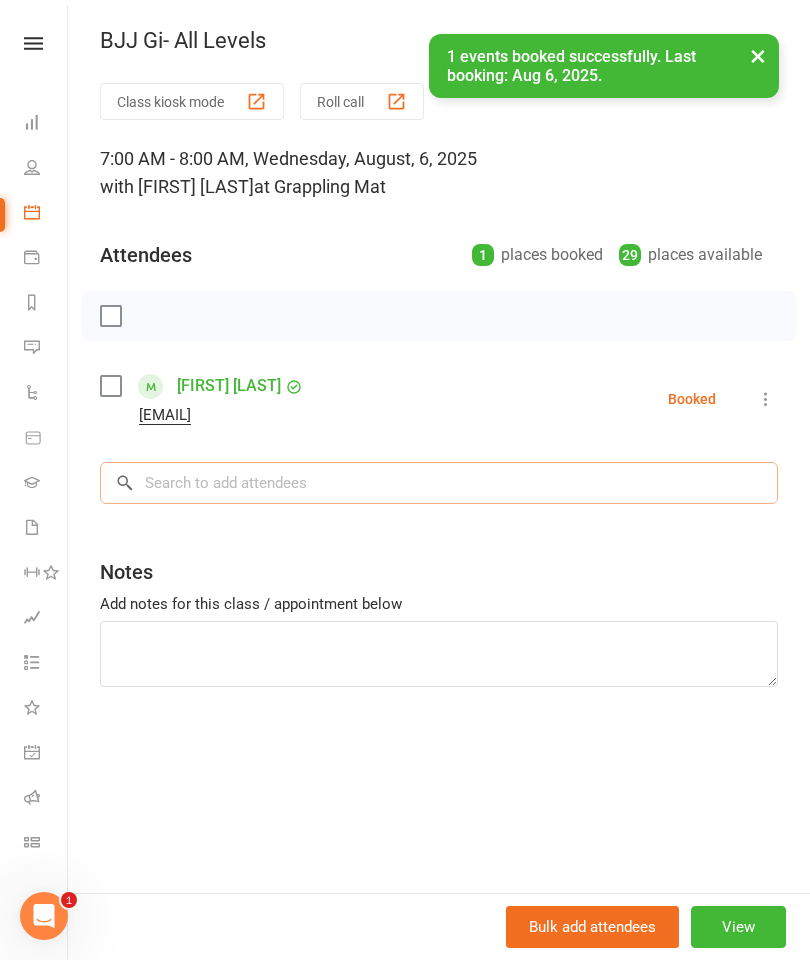 click at bounding box center (439, 483) 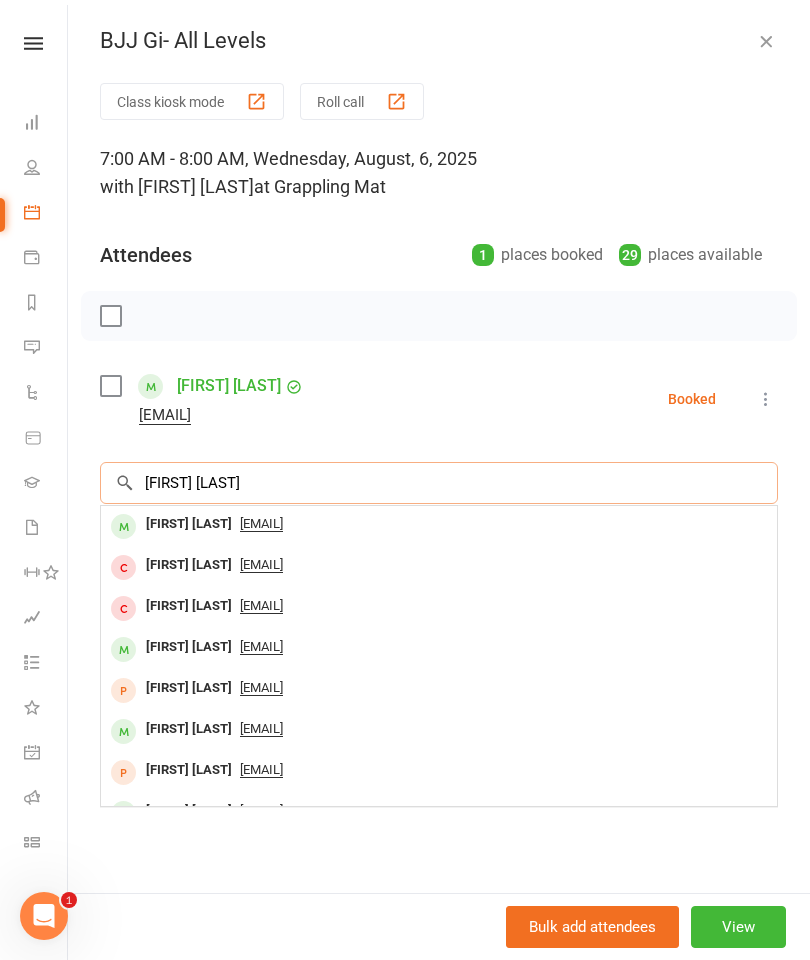 type on "[FIRST] [LAST]" 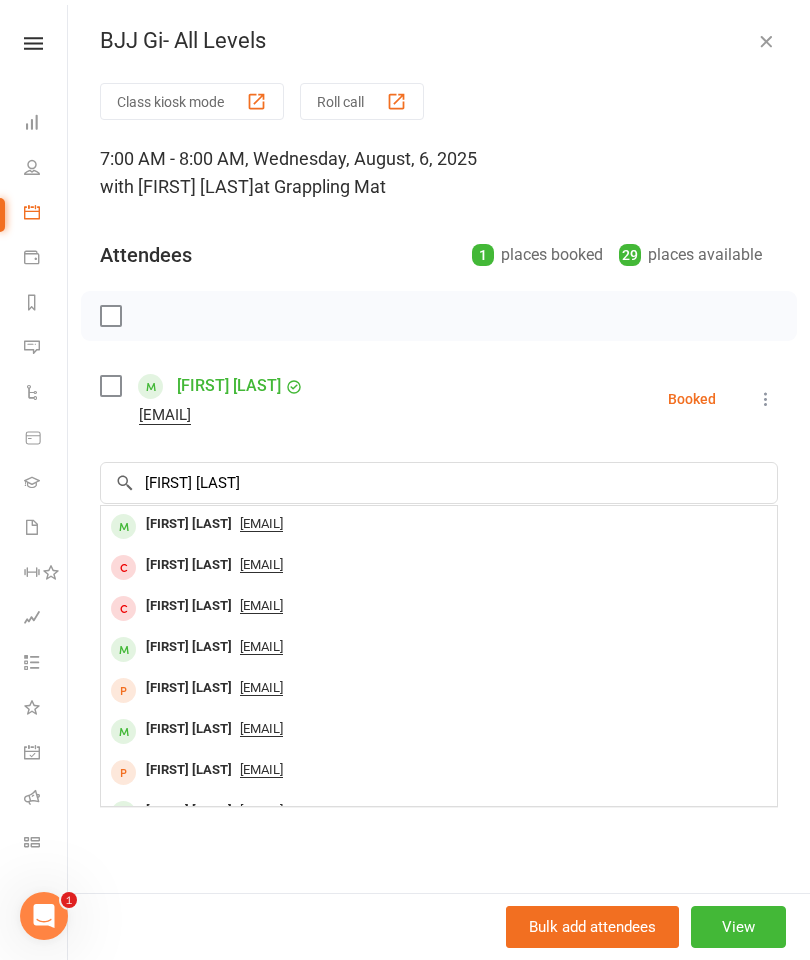 click on "[FIRST] [LAST]" at bounding box center (189, 524) 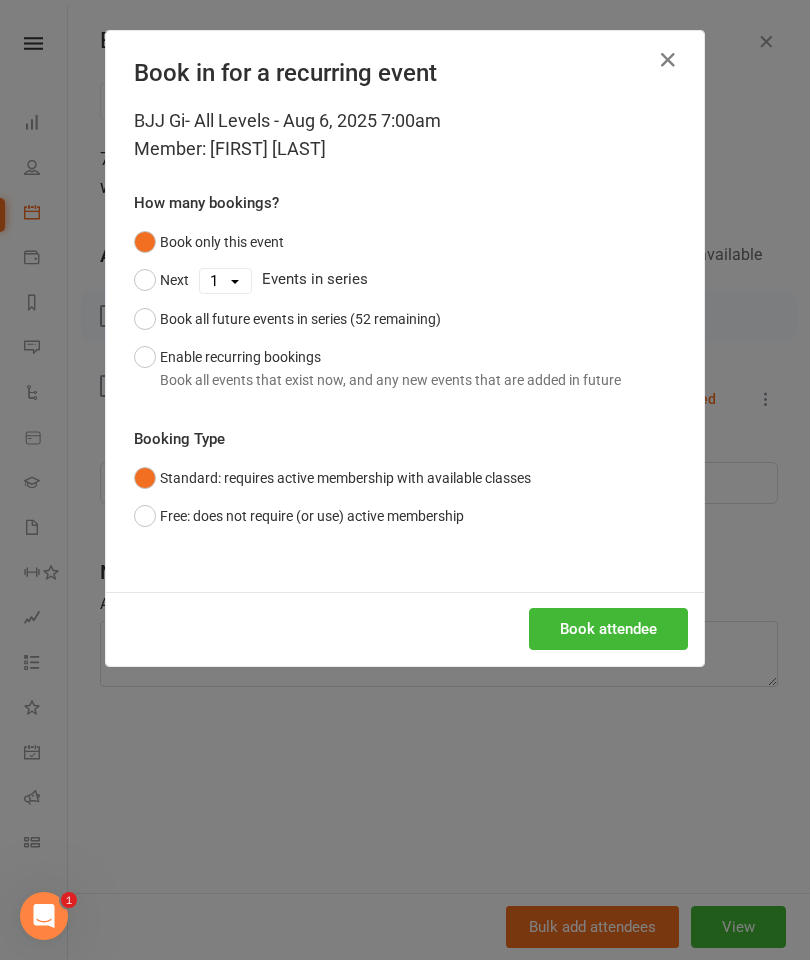 click on "Book attendee" at bounding box center (608, 629) 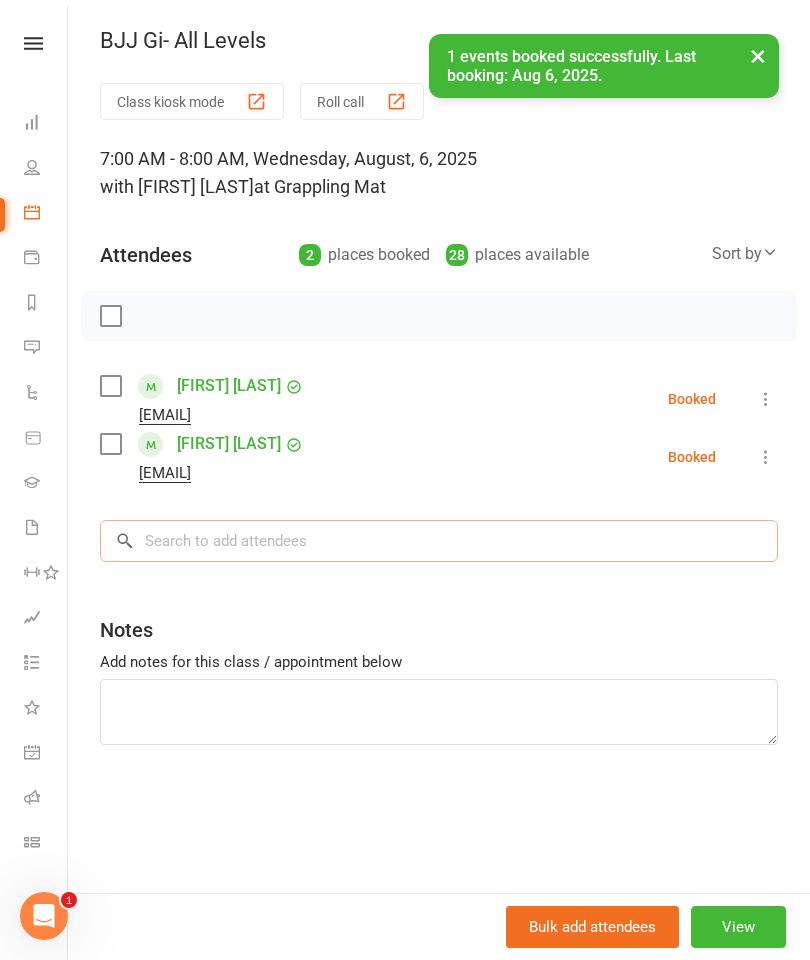 click at bounding box center (439, 541) 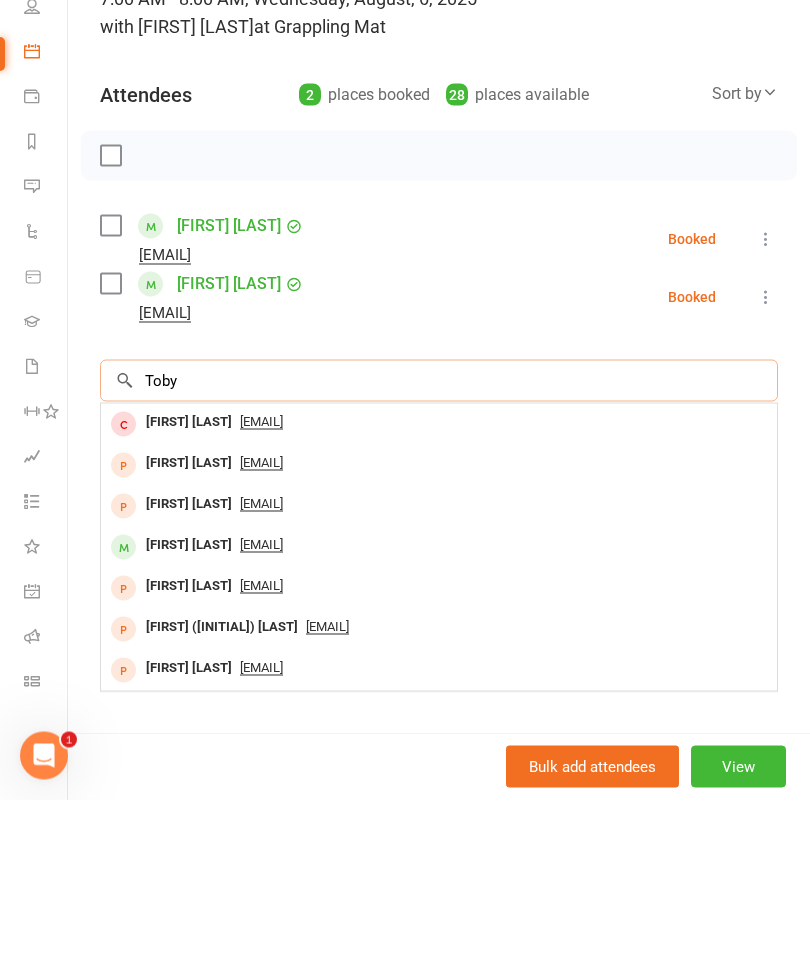 type on "Toby" 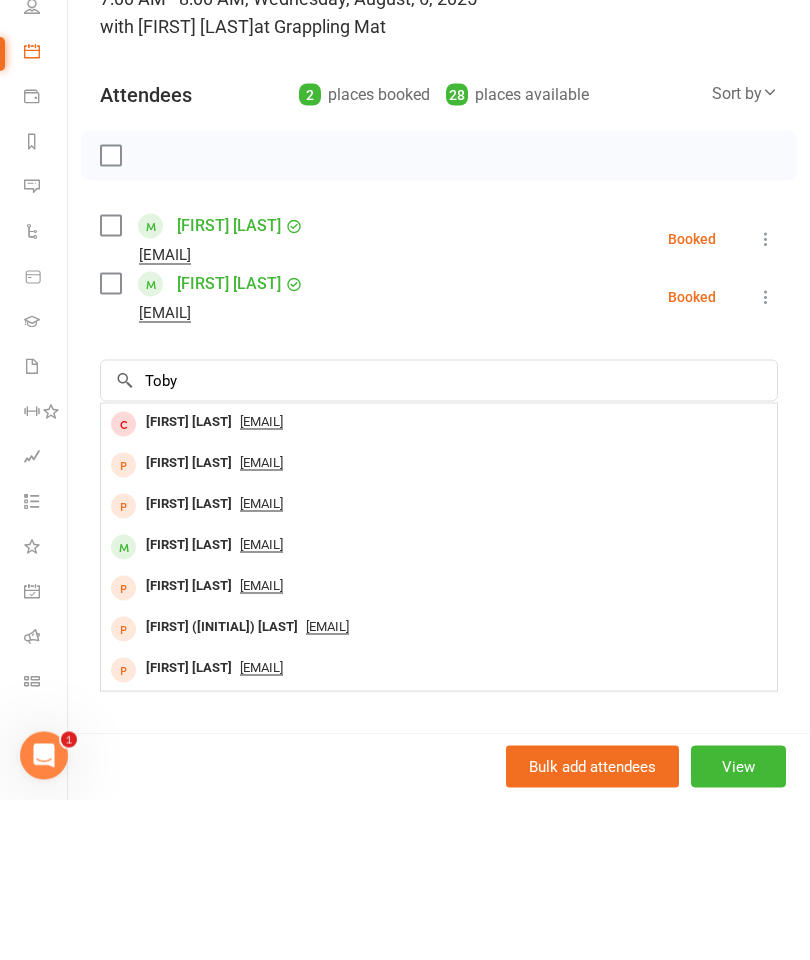 click on "[FIRST] [LAST]" at bounding box center [189, 705] 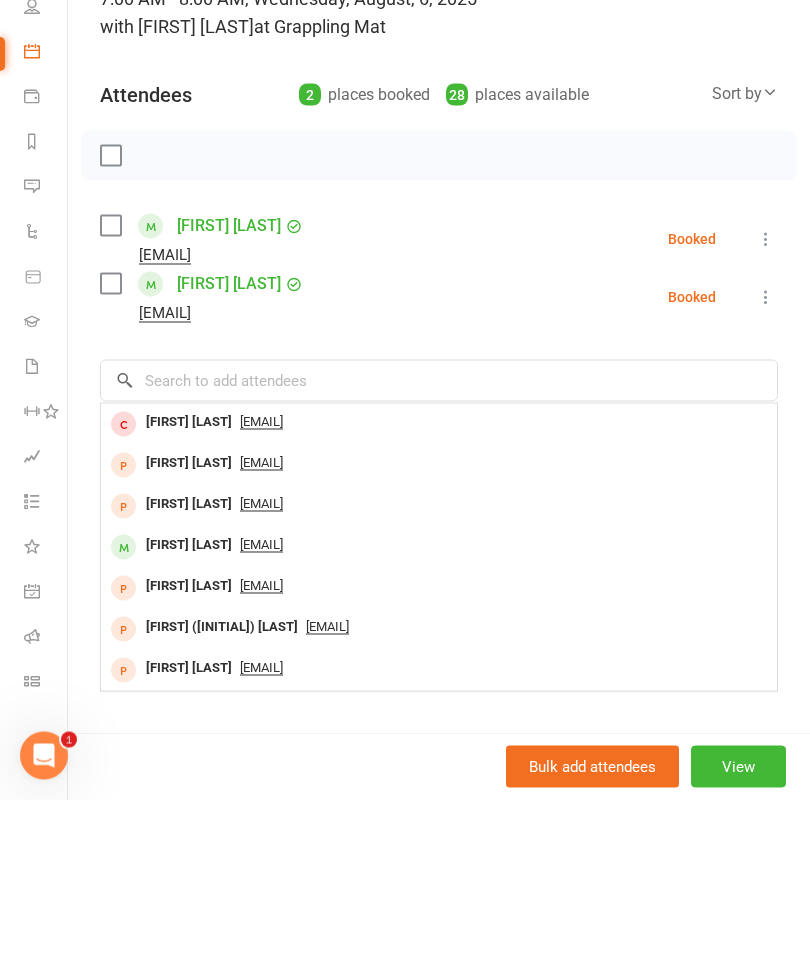 scroll, scrollTop: 1154, scrollLeft: 0, axis: vertical 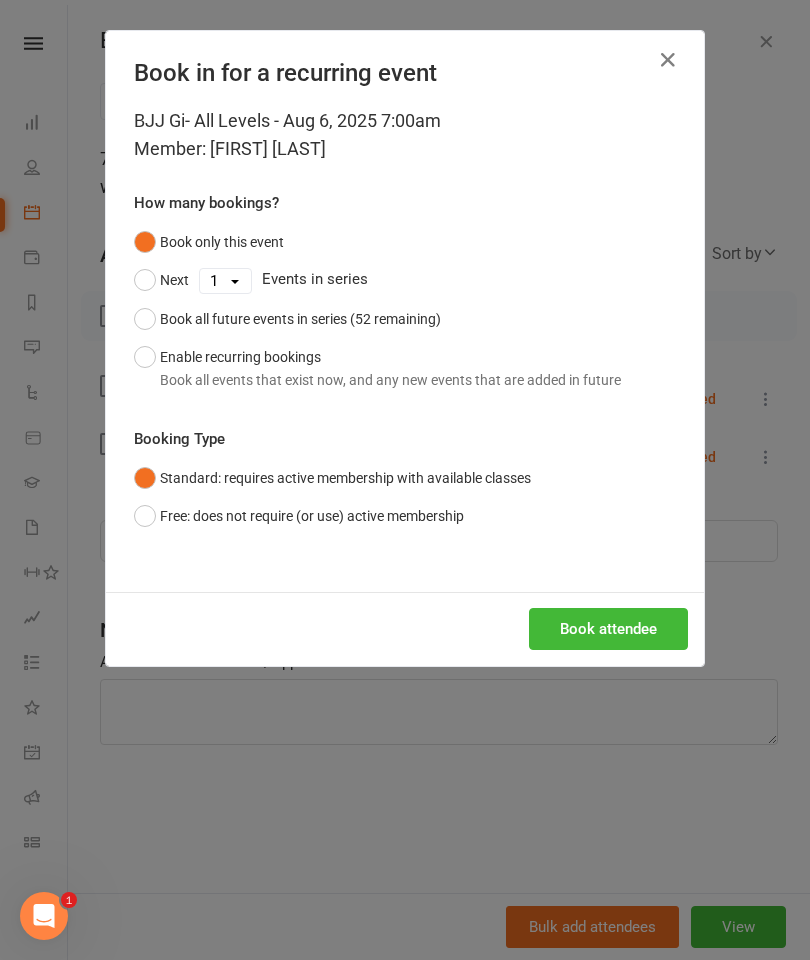click on "Book attendee" at bounding box center [608, 629] 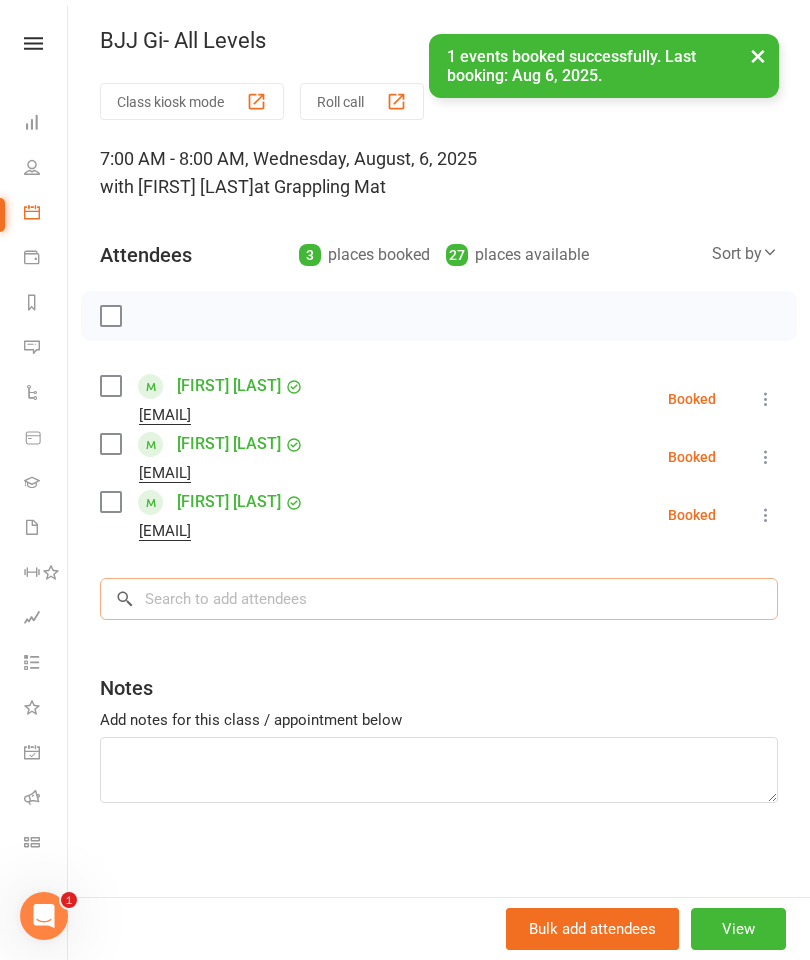 click at bounding box center [439, 599] 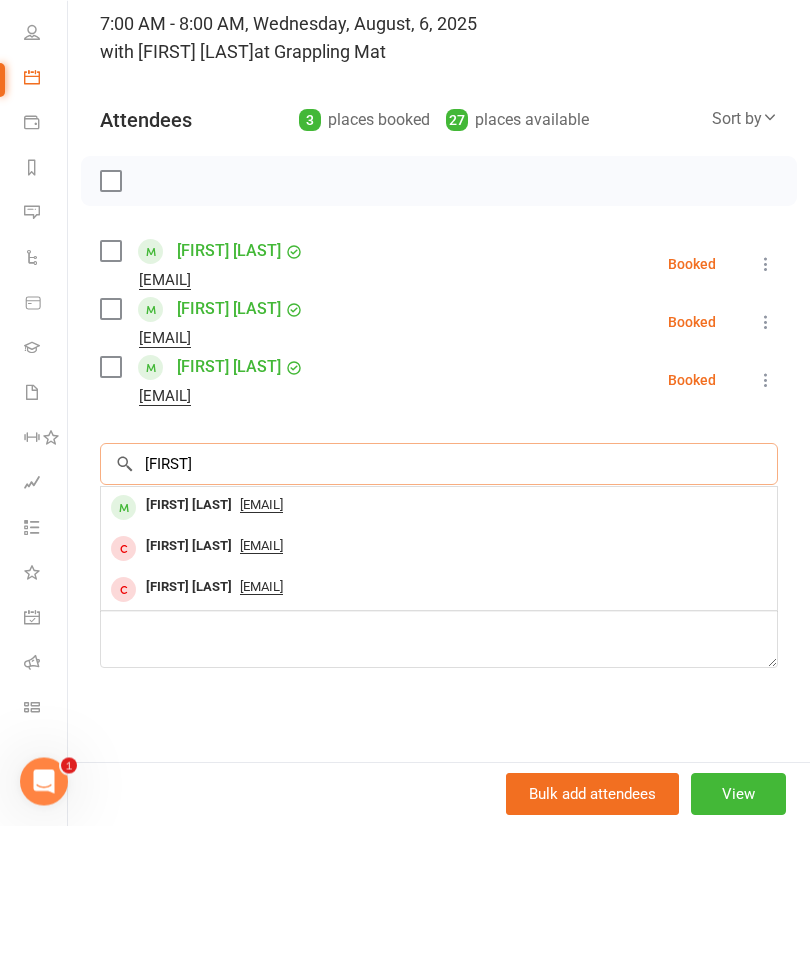 type on "[FIRST]" 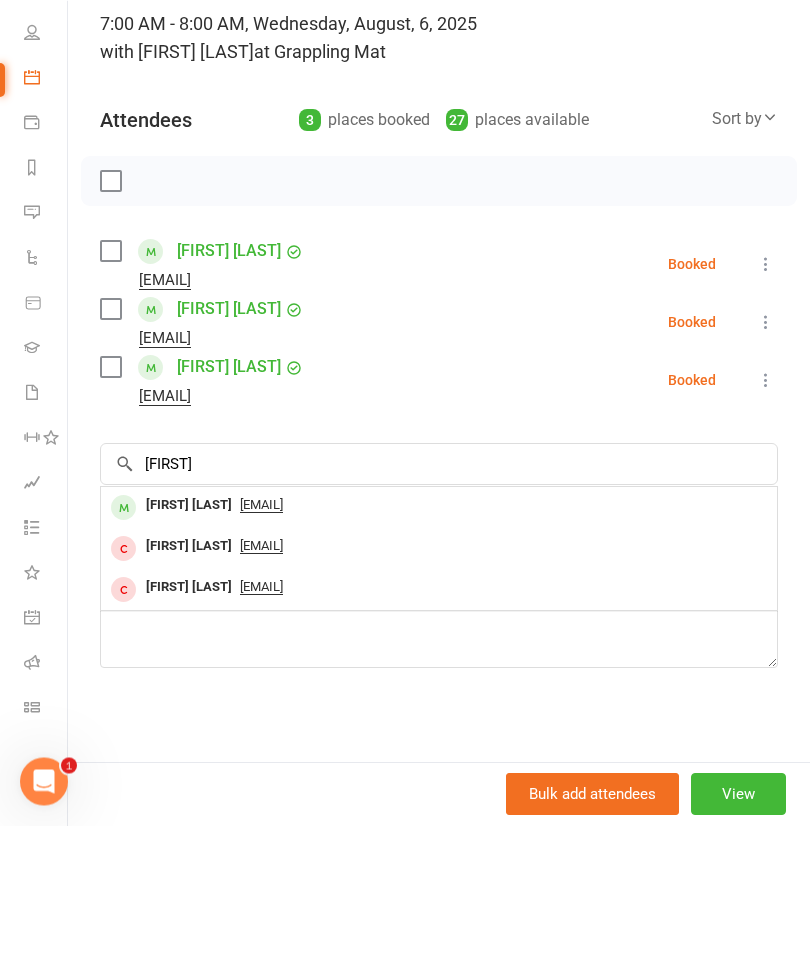 click on "[EMAIL]" at bounding box center [261, 640] 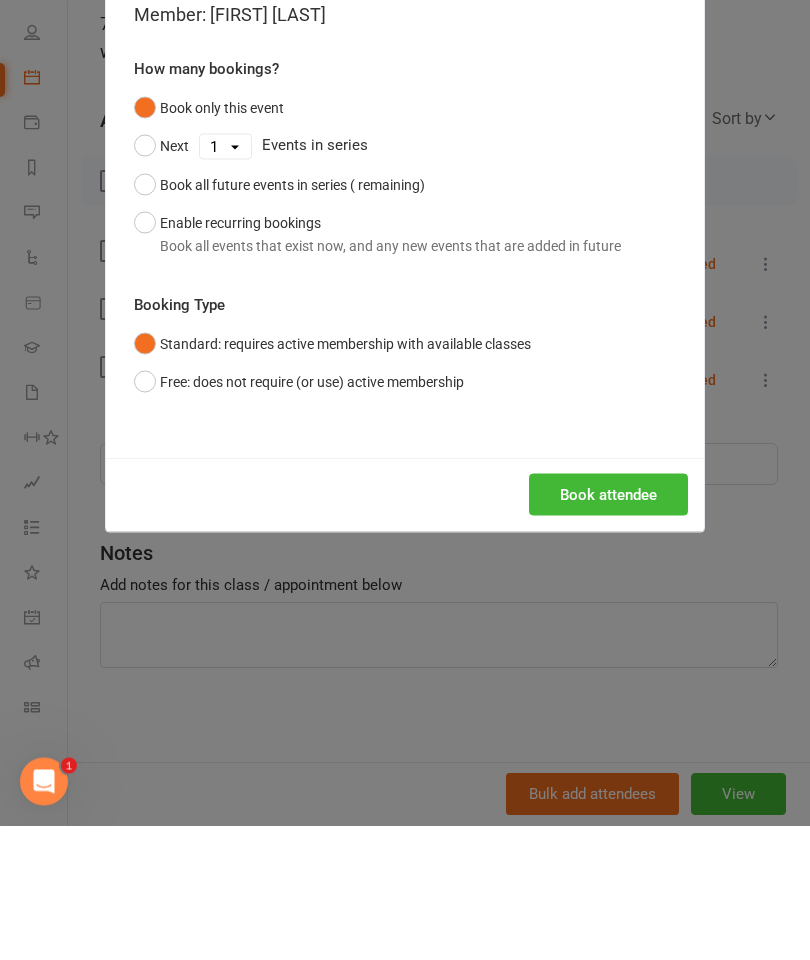 scroll, scrollTop: 1288, scrollLeft: 0, axis: vertical 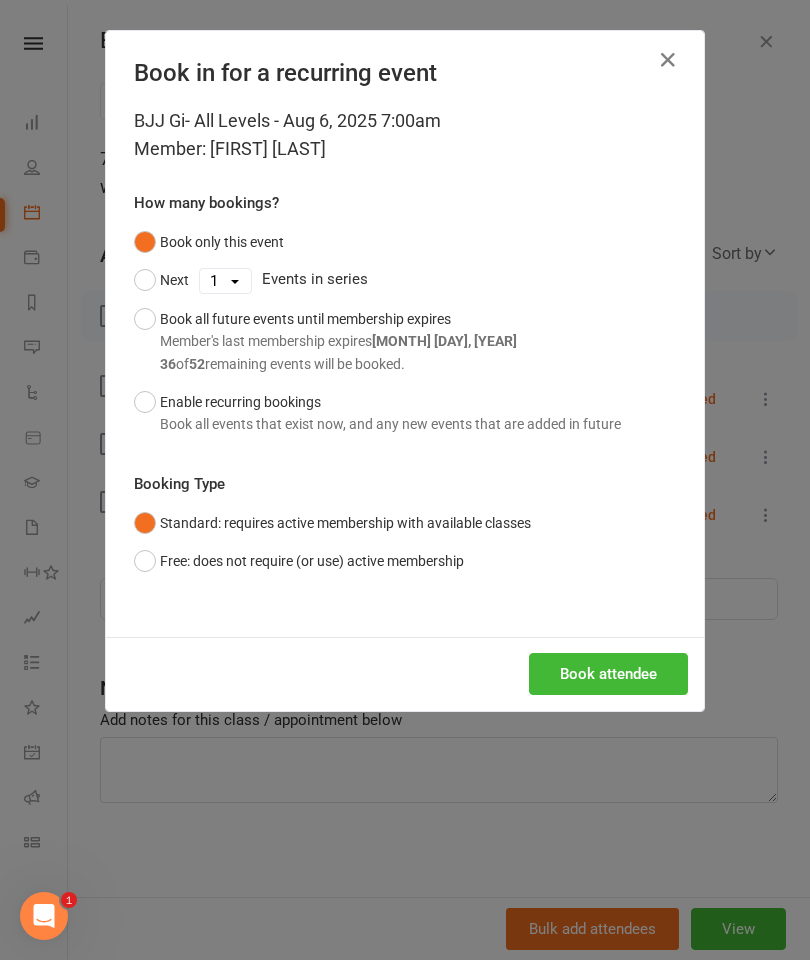 click on "Book attendee" at bounding box center (608, 674) 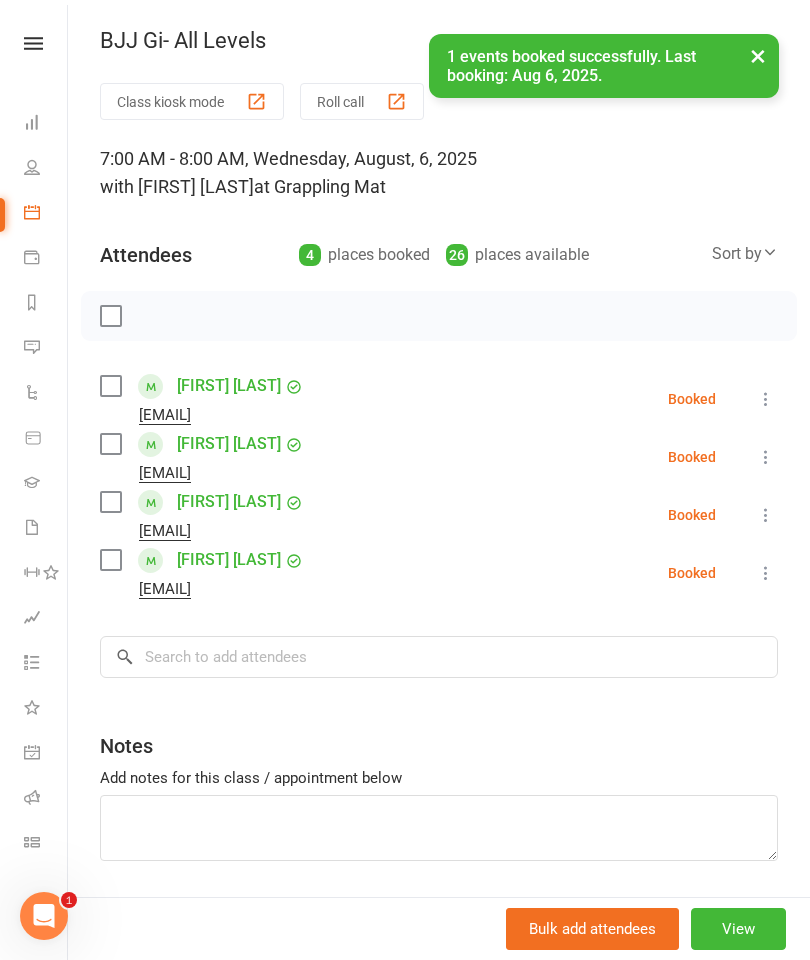 click on "Booked" at bounding box center (692, 399) 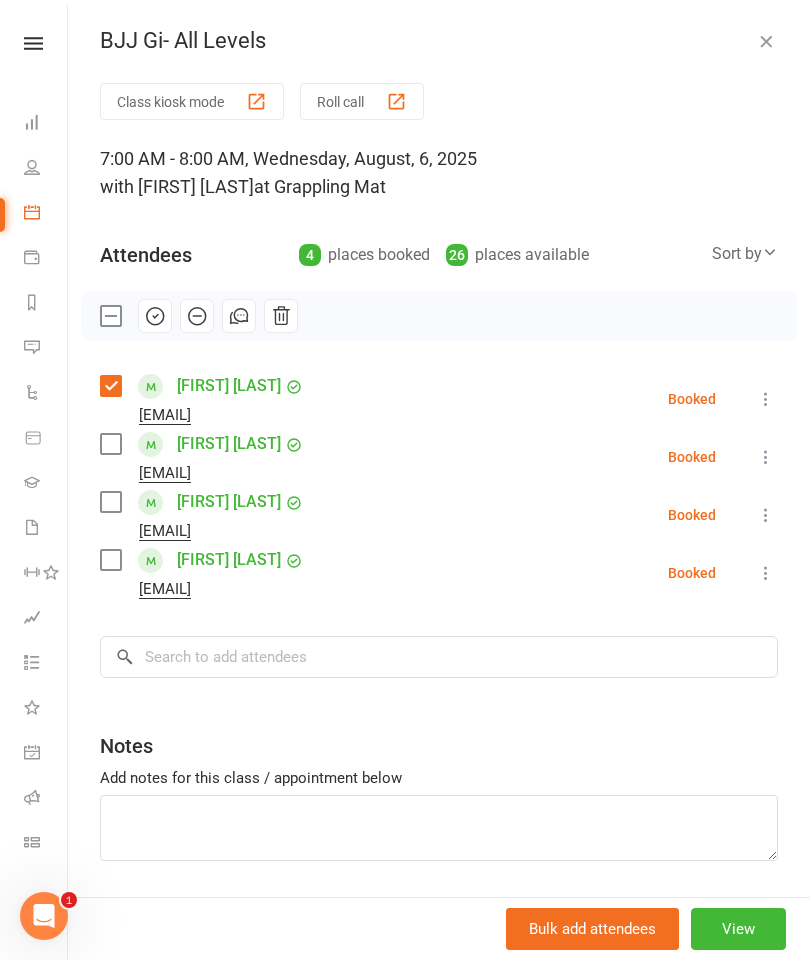 click at bounding box center [110, 386] 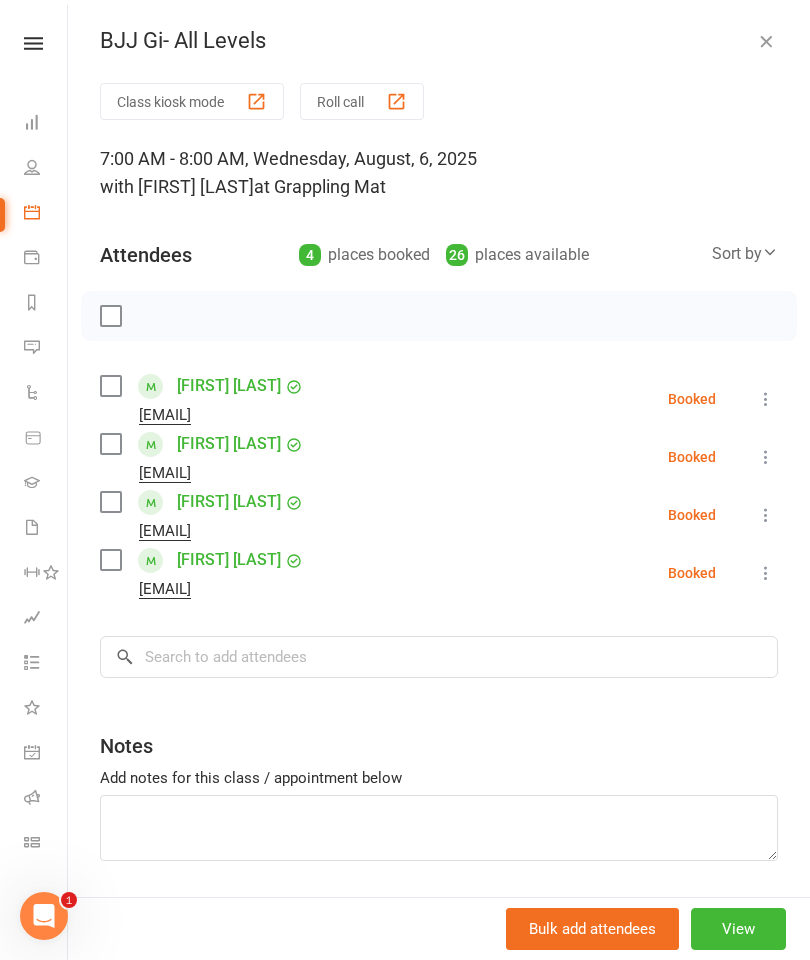 click on "[FIRST] [LAST]" at bounding box center [229, 560] 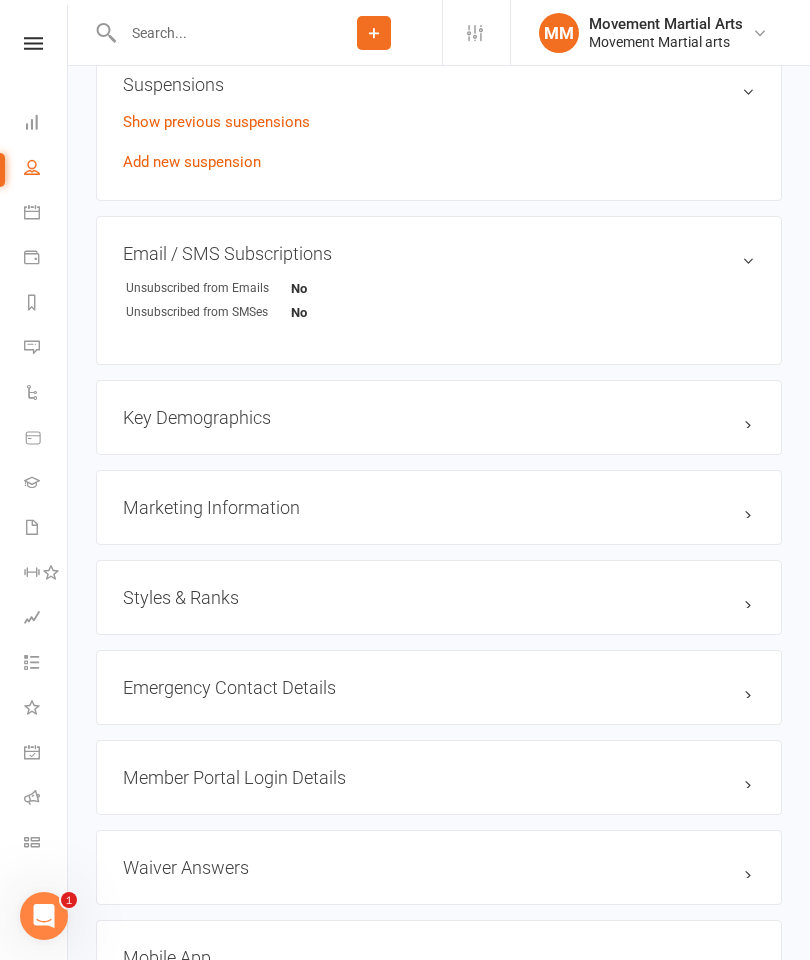 scroll, scrollTop: 0, scrollLeft: 0, axis: both 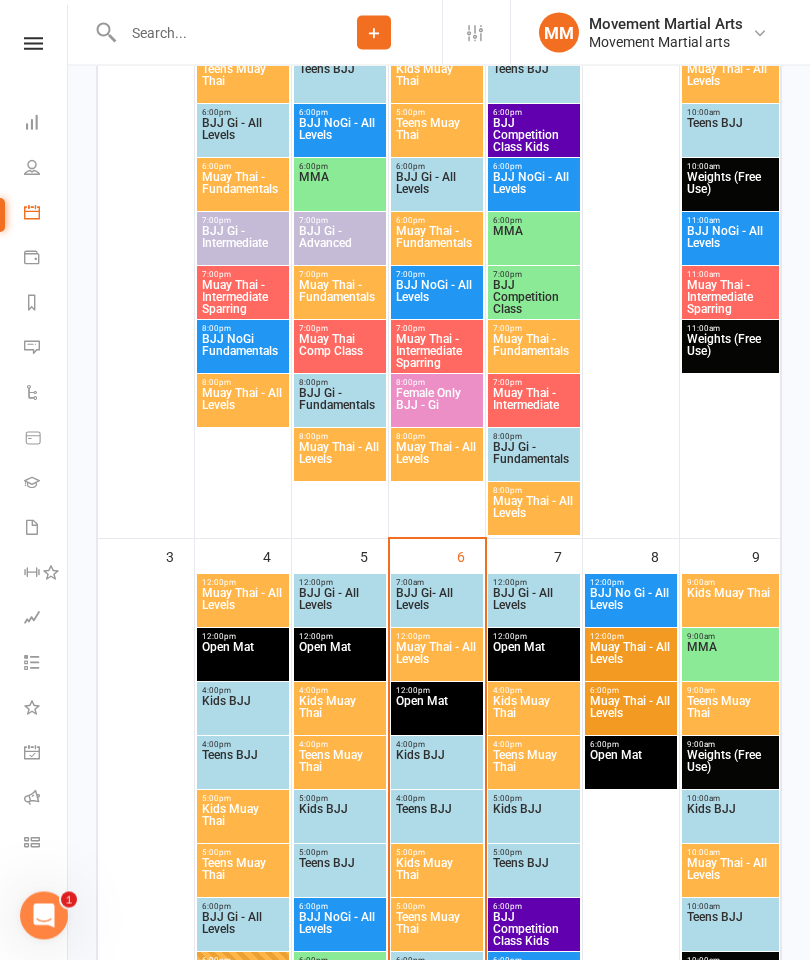click on "BJJ Gi- All Levels" at bounding box center [437, 606] 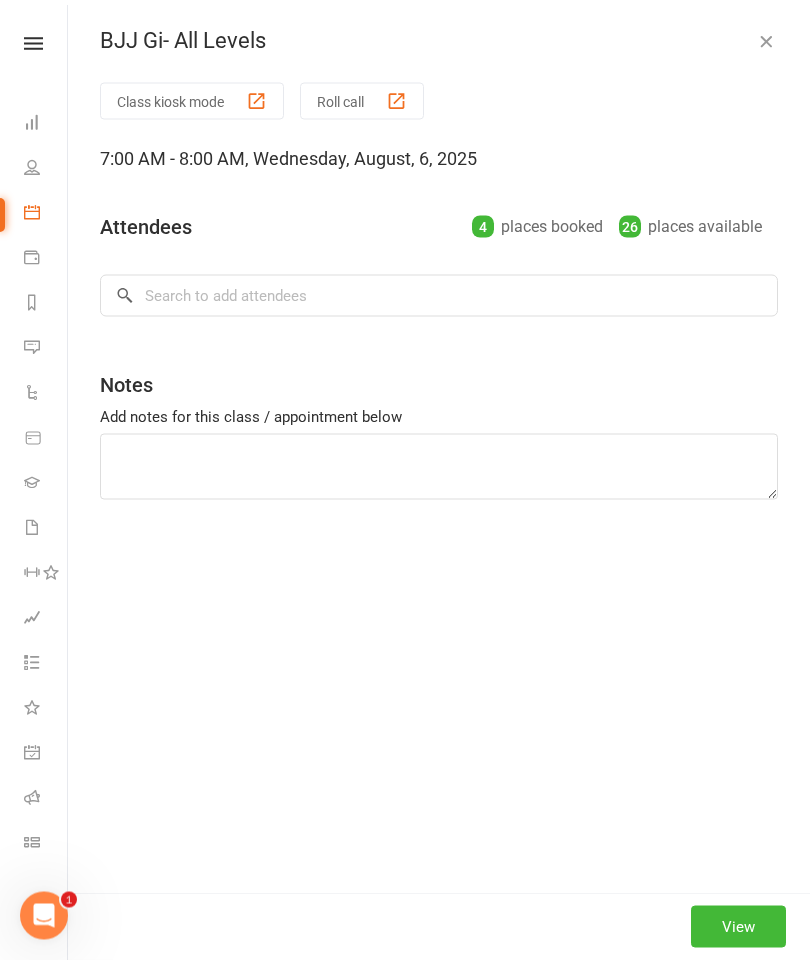scroll, scrollTop: 697, scrollLeft: 0, axis: vertical 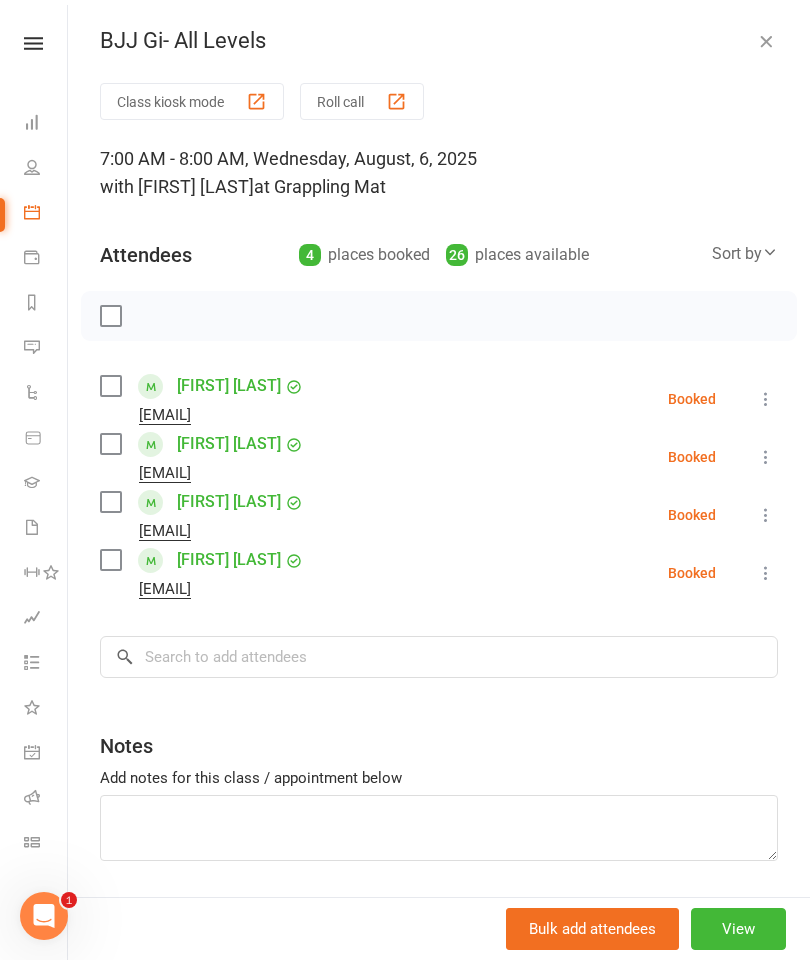 click at bounding box center (110, 316) 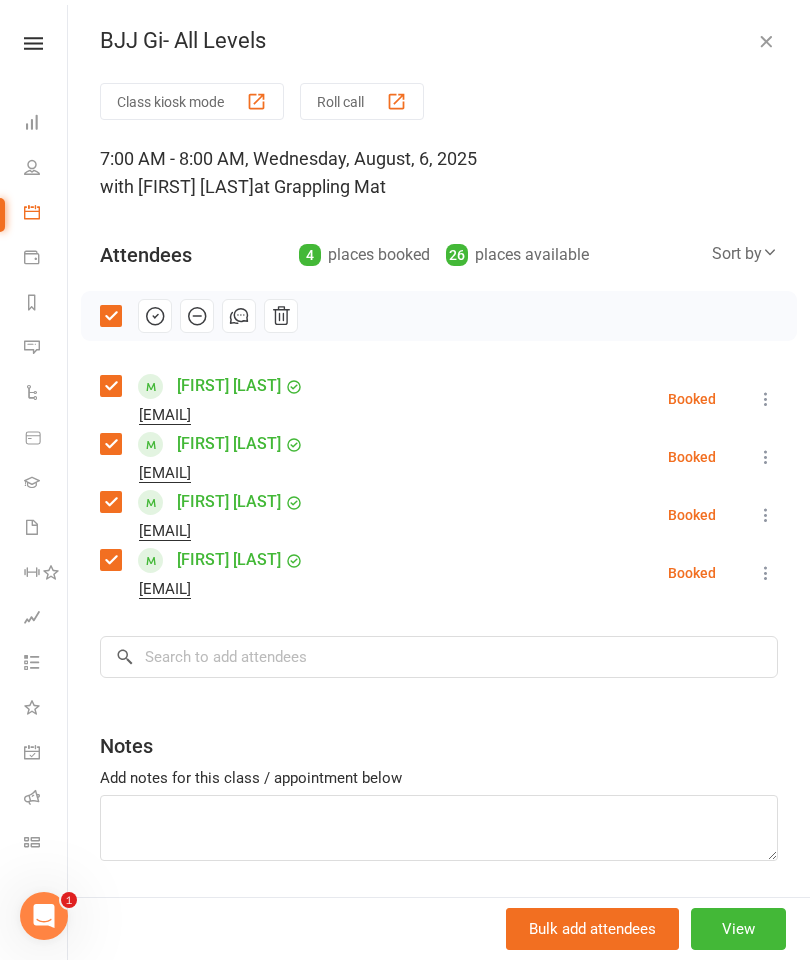 click on "Class kiosk mode  Roll call  7:00 AM - 8:00 AM, Wednesday, August, 6, 2025 with [FIRST] [LAST]  at  Grappling Mat  Attendees  4  places booked 26  places available Sort by  Last name  First name  Booking created    [FIRST] [LAST]  [EMAIL] Booked More info  Remove  Check in  Mark absent  Send message  Enable recurring bookings  All bookings for series    [FIRST] [LAST]  [EMAIL] Booked More info  Remove  Check in  Mark absent  Send message  Enable recurring bookings  All bookings for series    [FIRST] [LAST]  [EMAIL] Booked More info  Remove  Check in  Mark absent  Send message  Enable recurring bookings  All bookings for series    [FIRST] [LAST]  [EMAIL] Booked More info  Remove  Check in  Mark absent  Send message  Enable recurring bookings  All bookings for series  × No results
Notes  Add notes for this class / appointment below" at bounding box center [439, 522] 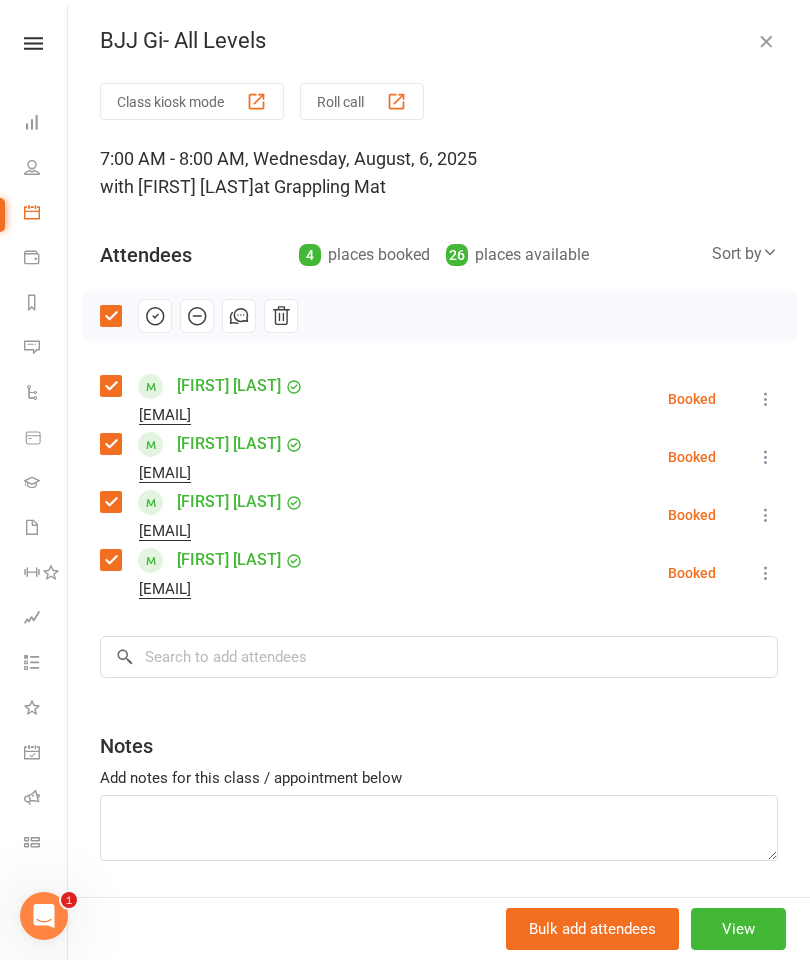click on "Class kiosk mode  Roll call  7:00 AM - 8:00 AM, Wednesday, August, 6, 2025 with [FIRST] [LAST]  at  Grappling Mat  Attendees  4  places booked 26  places available Sort by  Last name  First name  Booking created    [FIRST] [LAST]  [EMAIL] Booked More info  Remove  Check in  Mark absent  Send message  Enable recurring bookings  All bookings for series    [FIRST] [LAST]  [EMAIL] Booked More info  Remove  Check in  Mark absent  Send message  Enable recurring bookings  All bookings for series    [FIRST] [LAST]  [EMAIL] Booked More info  Remove  Check in  Mark absent  Send message  Enable recurring bookings  All bookings for series    [FIRST] [LAST]  [EMAIL] Booked More info  Remove  Check in  Mark absent  Send message  Enable recurring bookings  All bookings for series  × No results
Notes  Add notes for this class / appointment below" at bounding box center (439, 522) 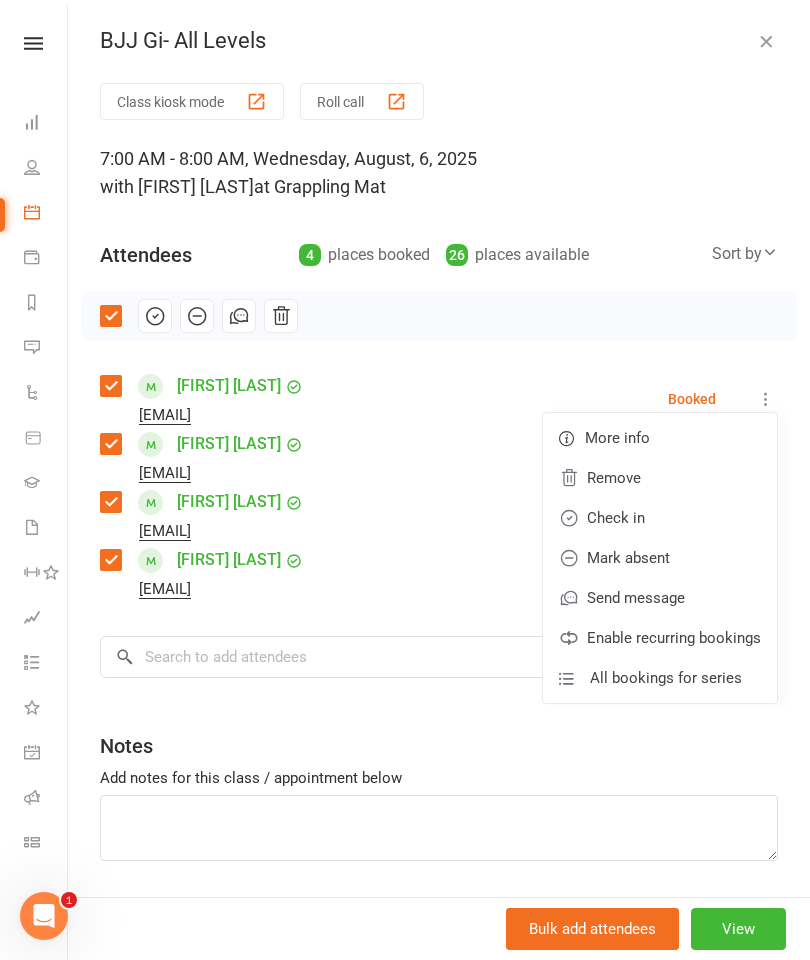 click on "Class kiosk mode  Roll call  7:00 AM - 8:00 AM, Wednesday, August, 6, 2025 with [FIRST] [LAST]  at  Grappling Mat  Attendees  4  places booked 26  places available Sort by  Last name  First name  Booking created    [FIRST] [LAST]  [EMAIL] Booked More info  Remove  Check in  Mark absent  Send message  Enable recurring bookings  All bookings for series    [FIRST] [LAST]  [EMAIL] Booked More info  Remove  Check in  Mark absent  Send message  Enable recurring bookings  All bookings for series    [FIRST] [LAST]  [EMAIL] Booked More info  Remove  Check in  Mark absent  Send message  Enable recurring bookings  All bookings for series    [FIRST] [LAST]  [EMAIL] Booked More info  Remove  Check in  Mark absent  Send message  Enable recurring bookings  All bookings for series  × No results
Notes  Add notes for this class / appointment below" at bounding box center [439, 522] 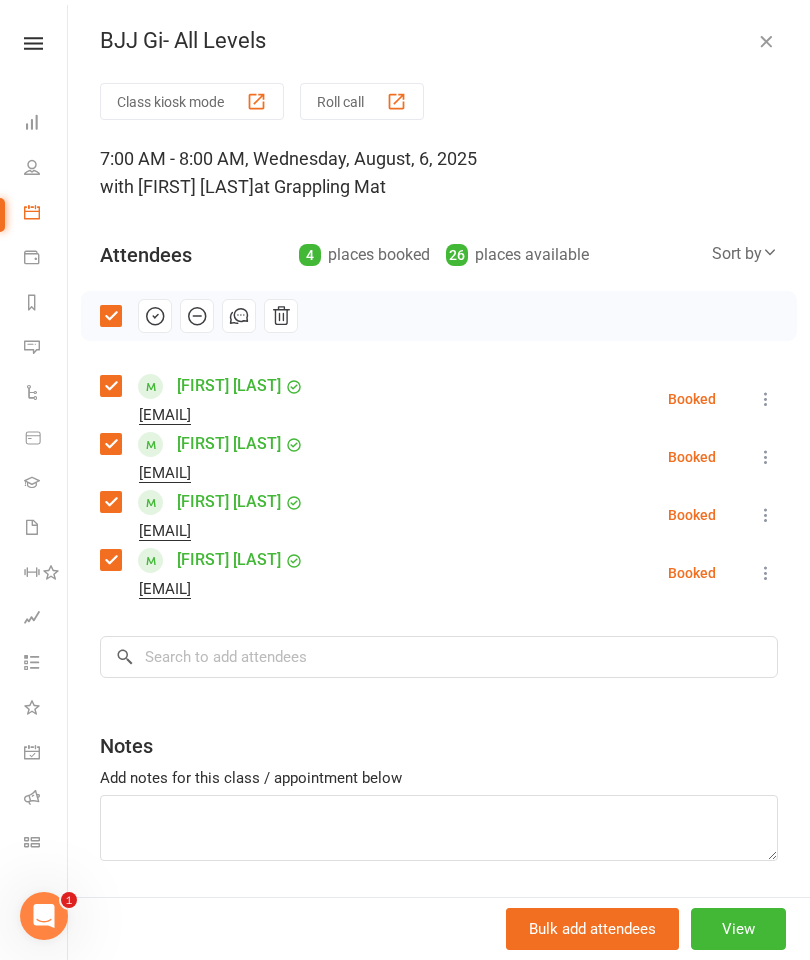 click at bounding box center (110, 316) 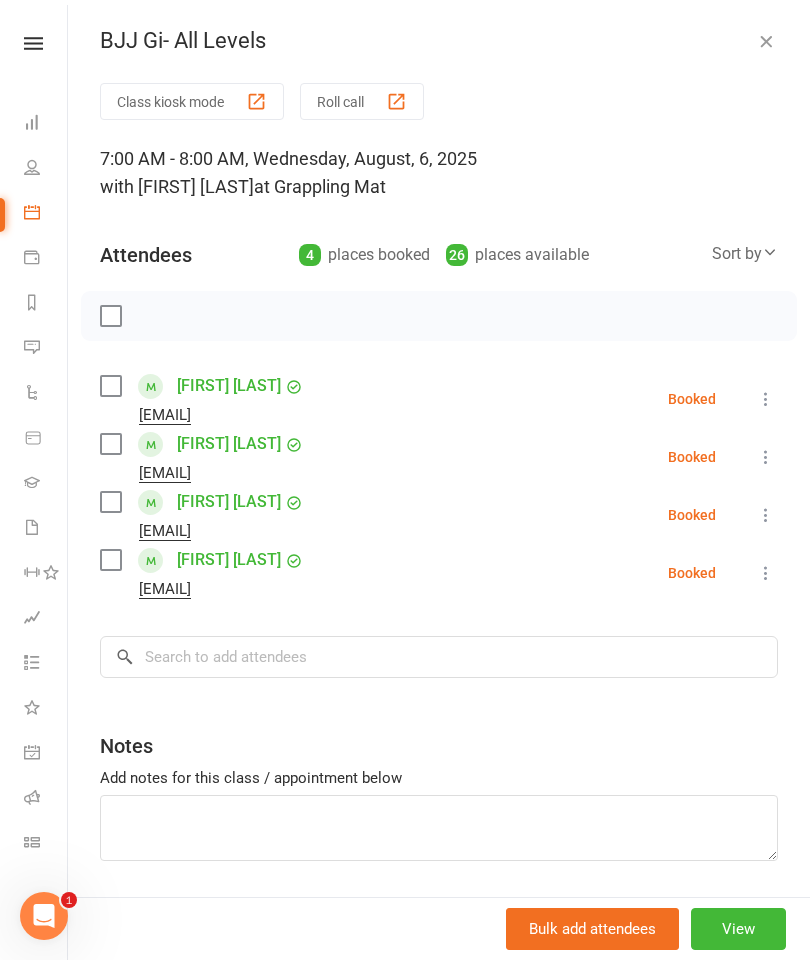 click at bounding box center (766, 399) 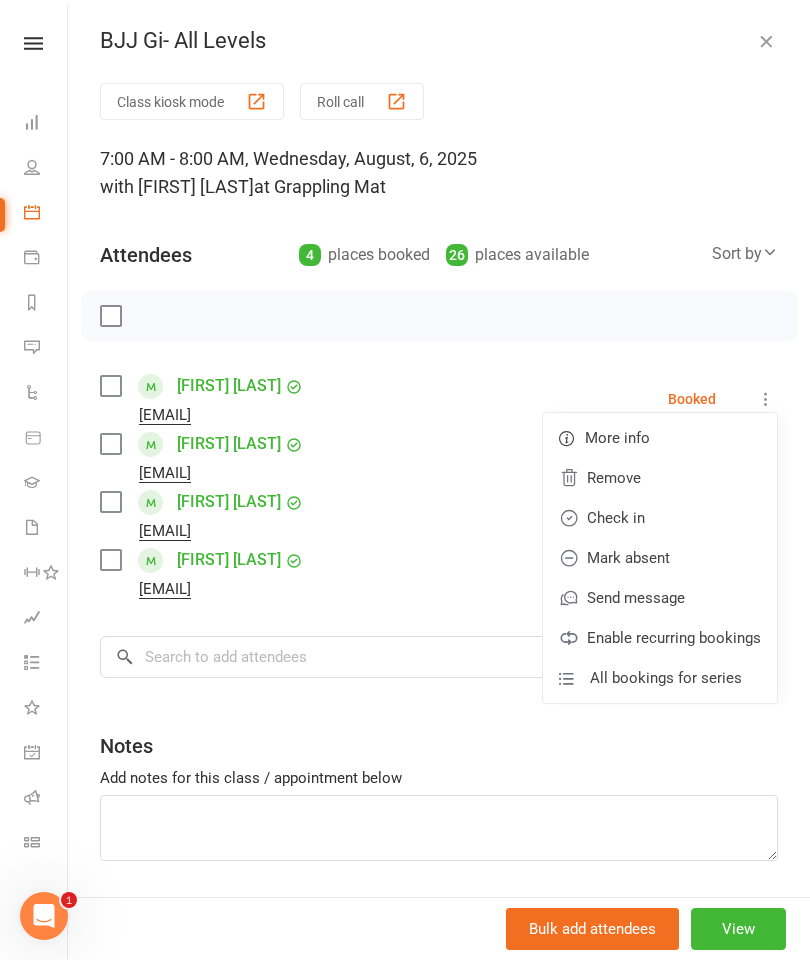 click on "Check in" at bounding box center (660, 518) 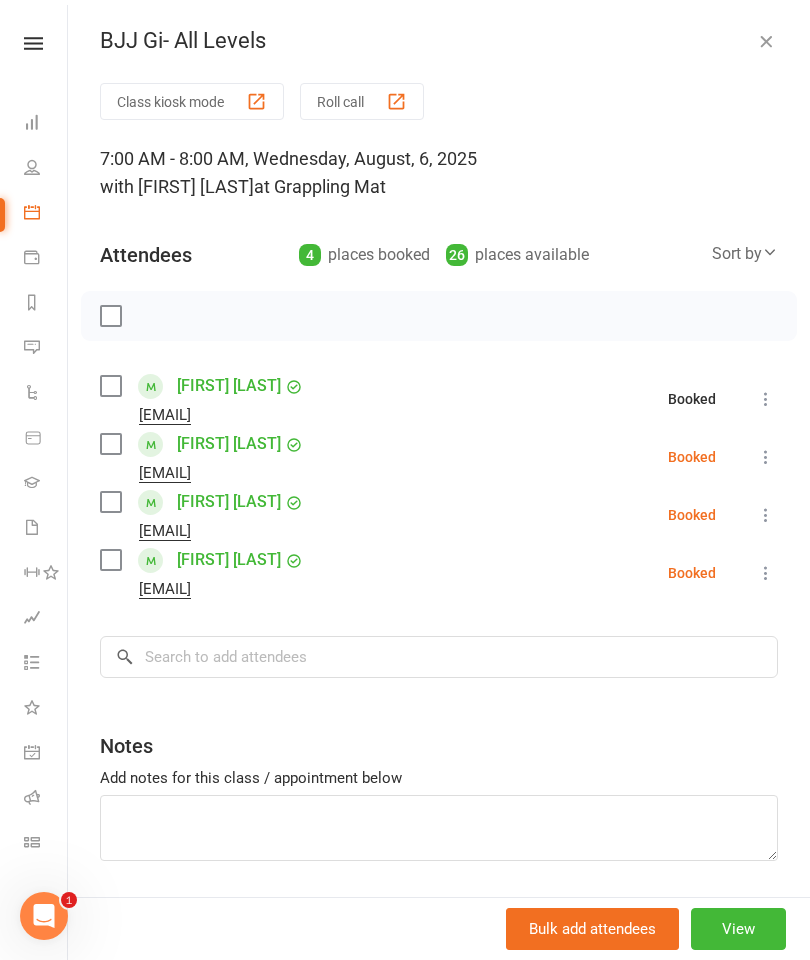 click at bounding box center (766, 457) 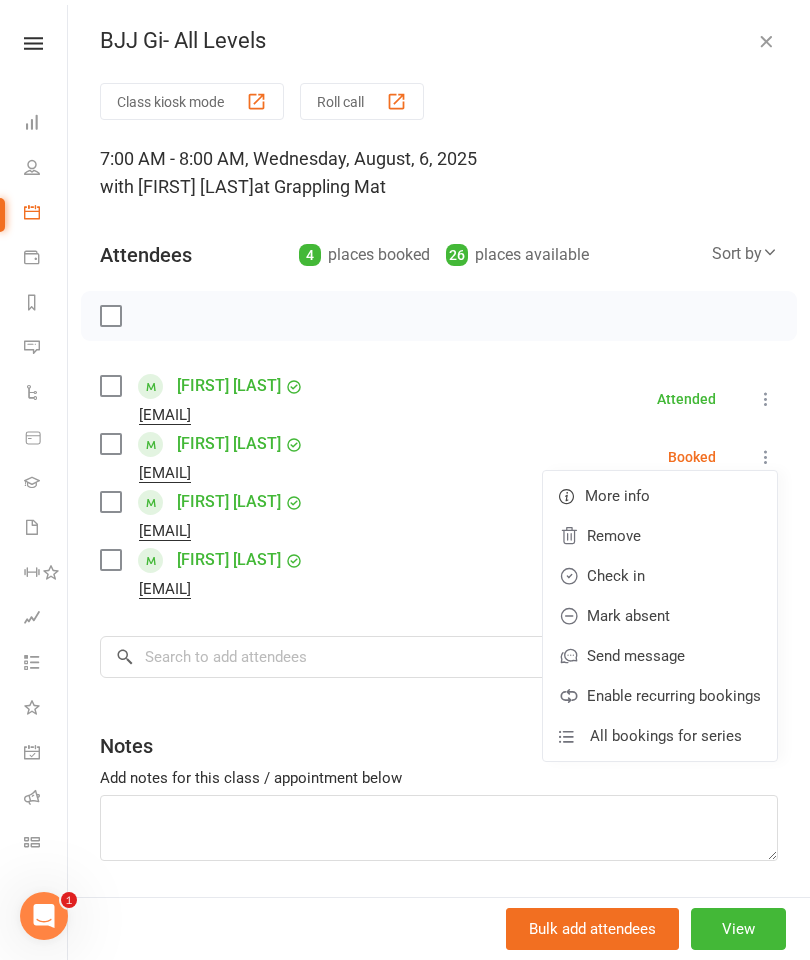 click on "Check in" at bounding box center (660, 576) 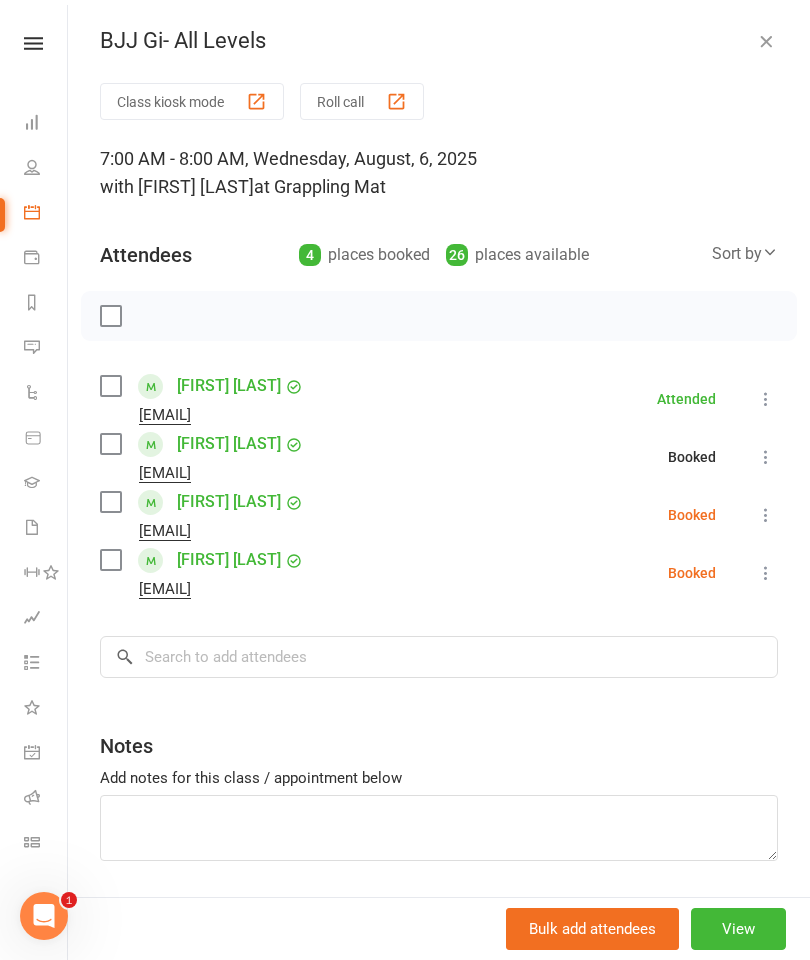 click at bounding box center (766, 515) 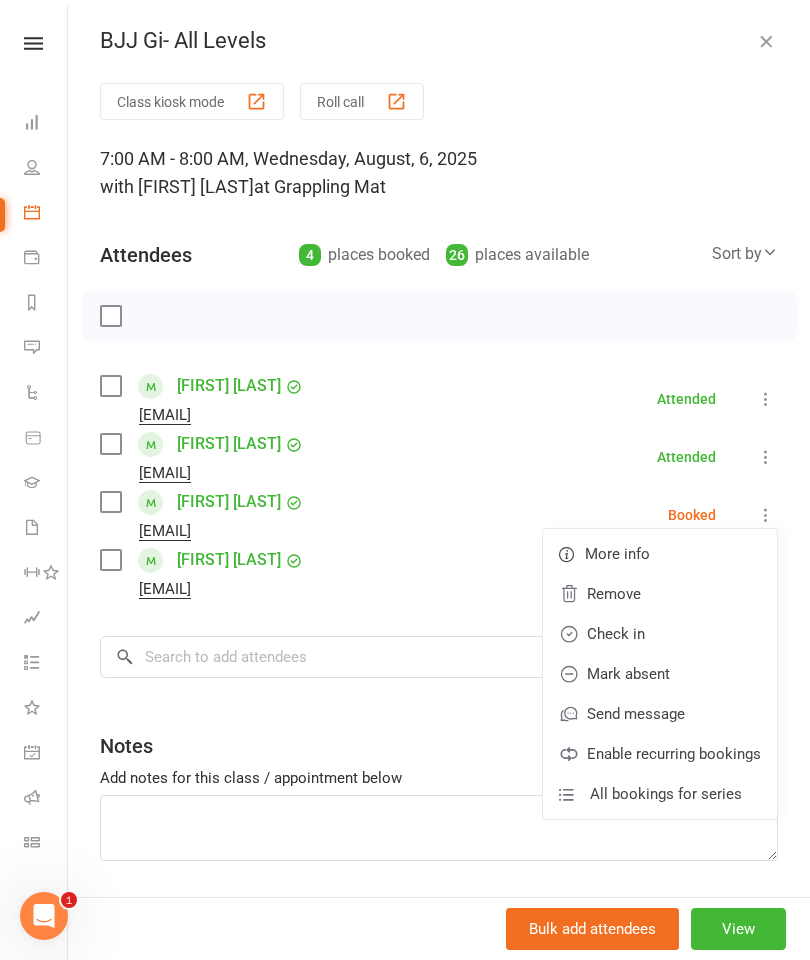 click on "Check in" at bounding box center (660, 634) 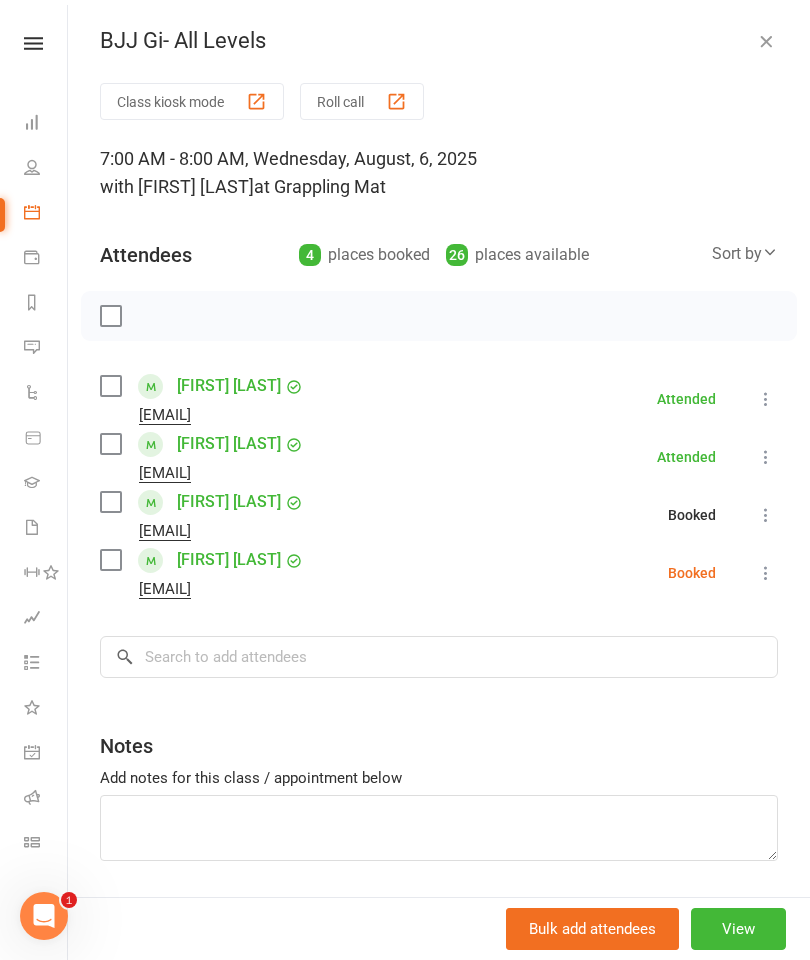 click at bounding box center (766, 573) 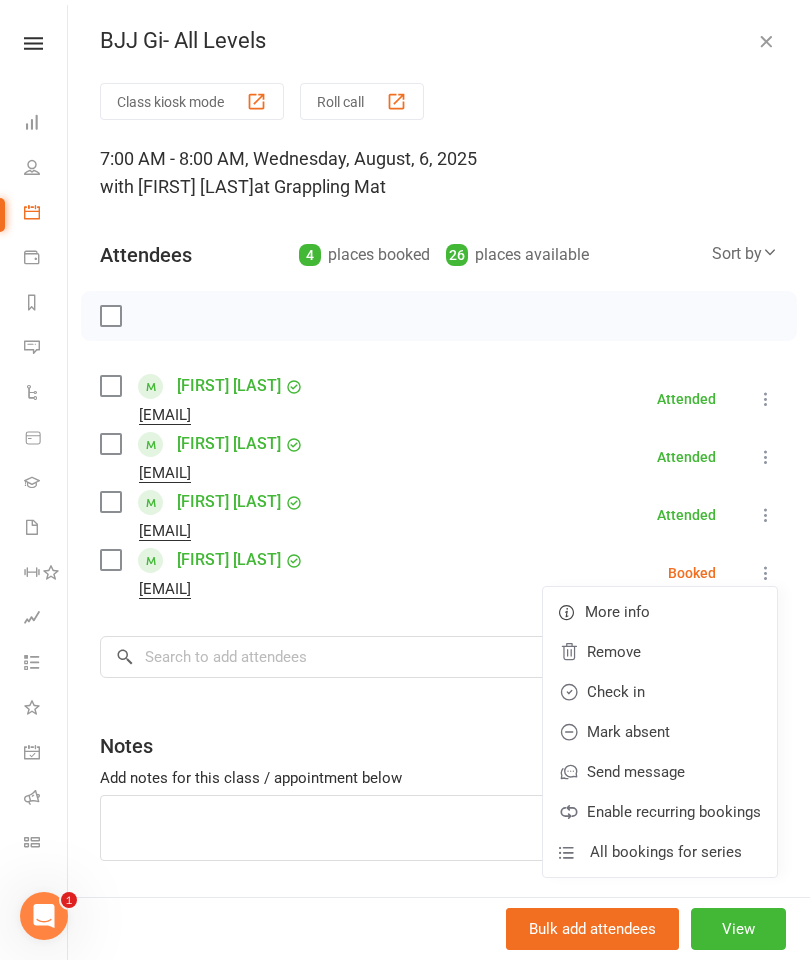 click on "Check in" at bounding box center [660, 692] 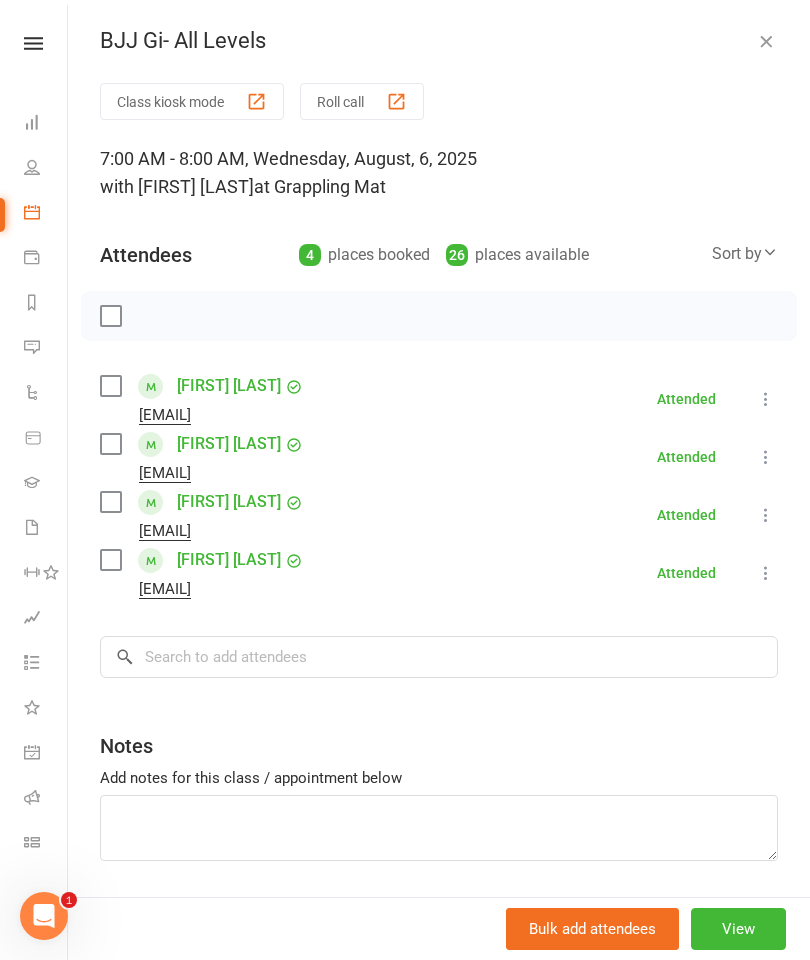 click at bounding box center [110, 316] 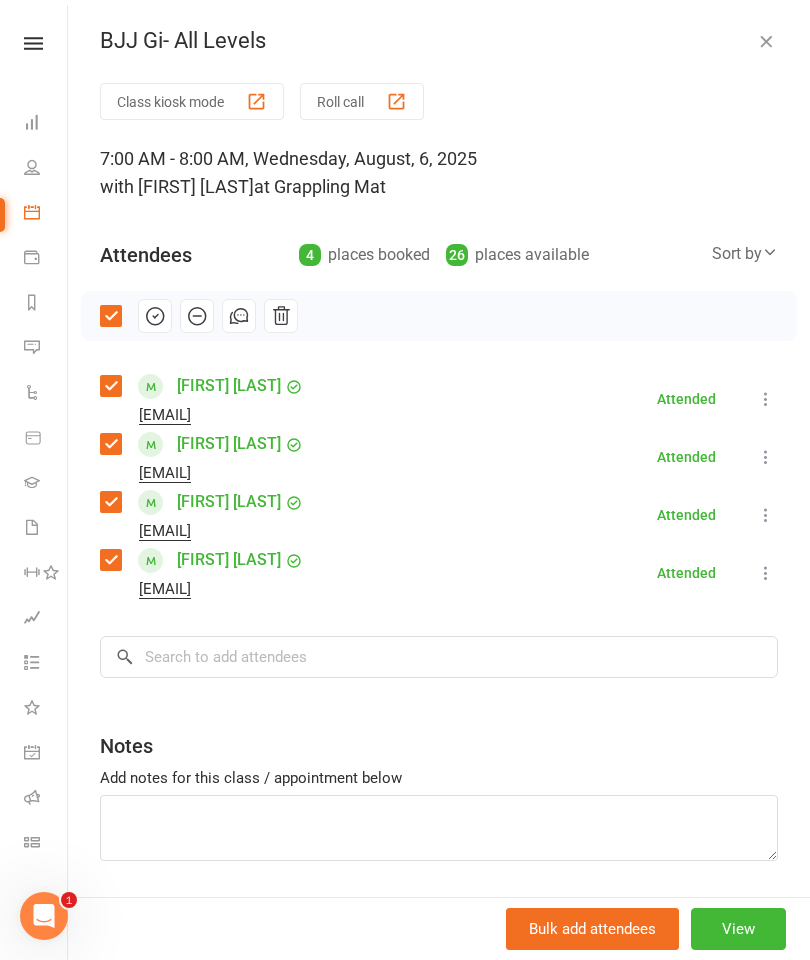 click 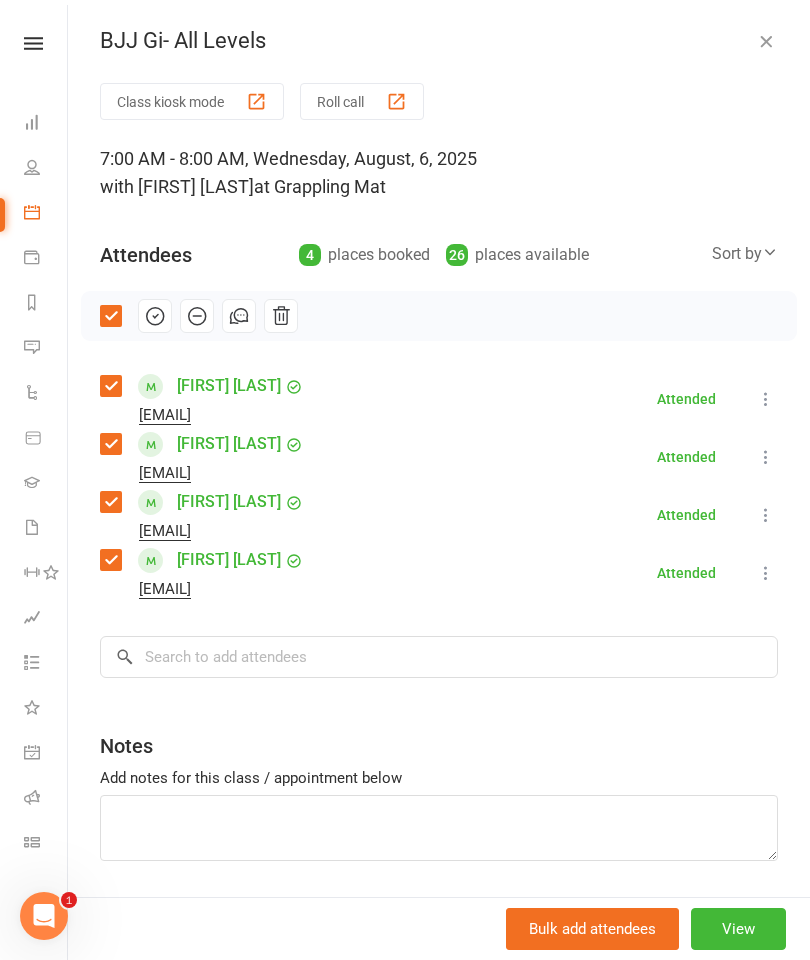 scroll, scrollTop: 777, scrollLeft: 0, axis: vertical 